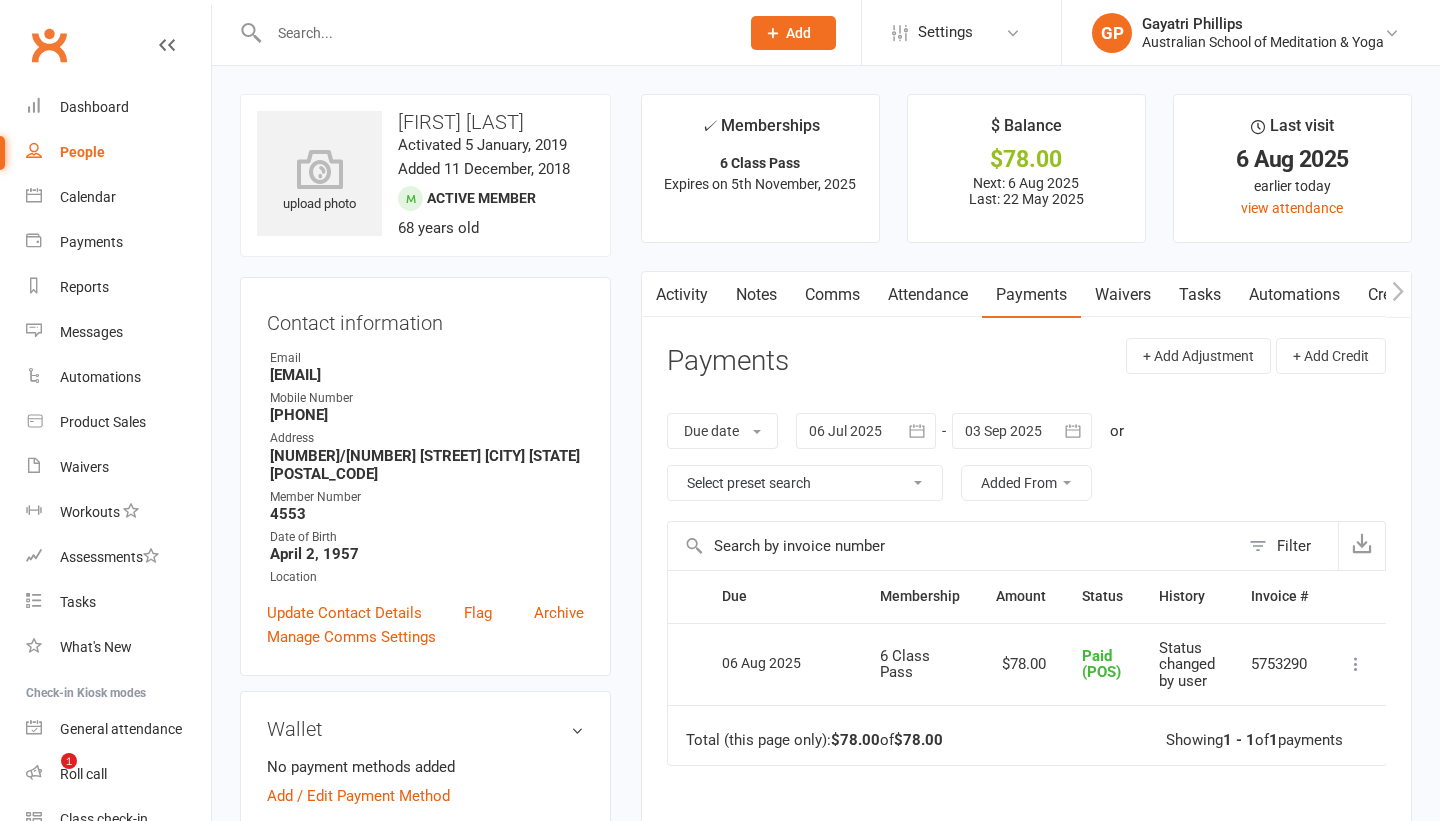 scroll, scrollTop: 0, scrollLeft: 0, axis: both 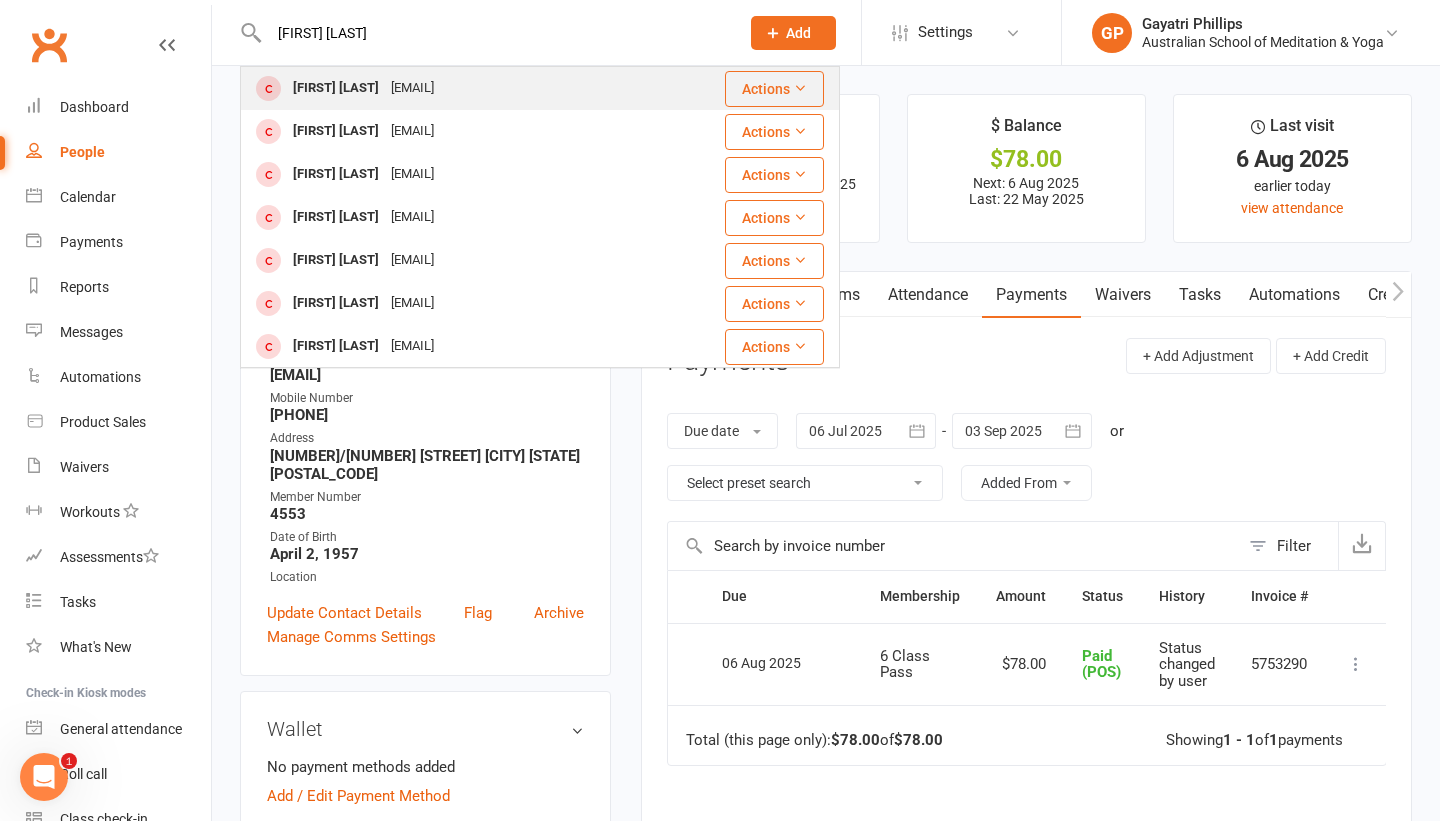 type on "[FIRST] [LAST]" 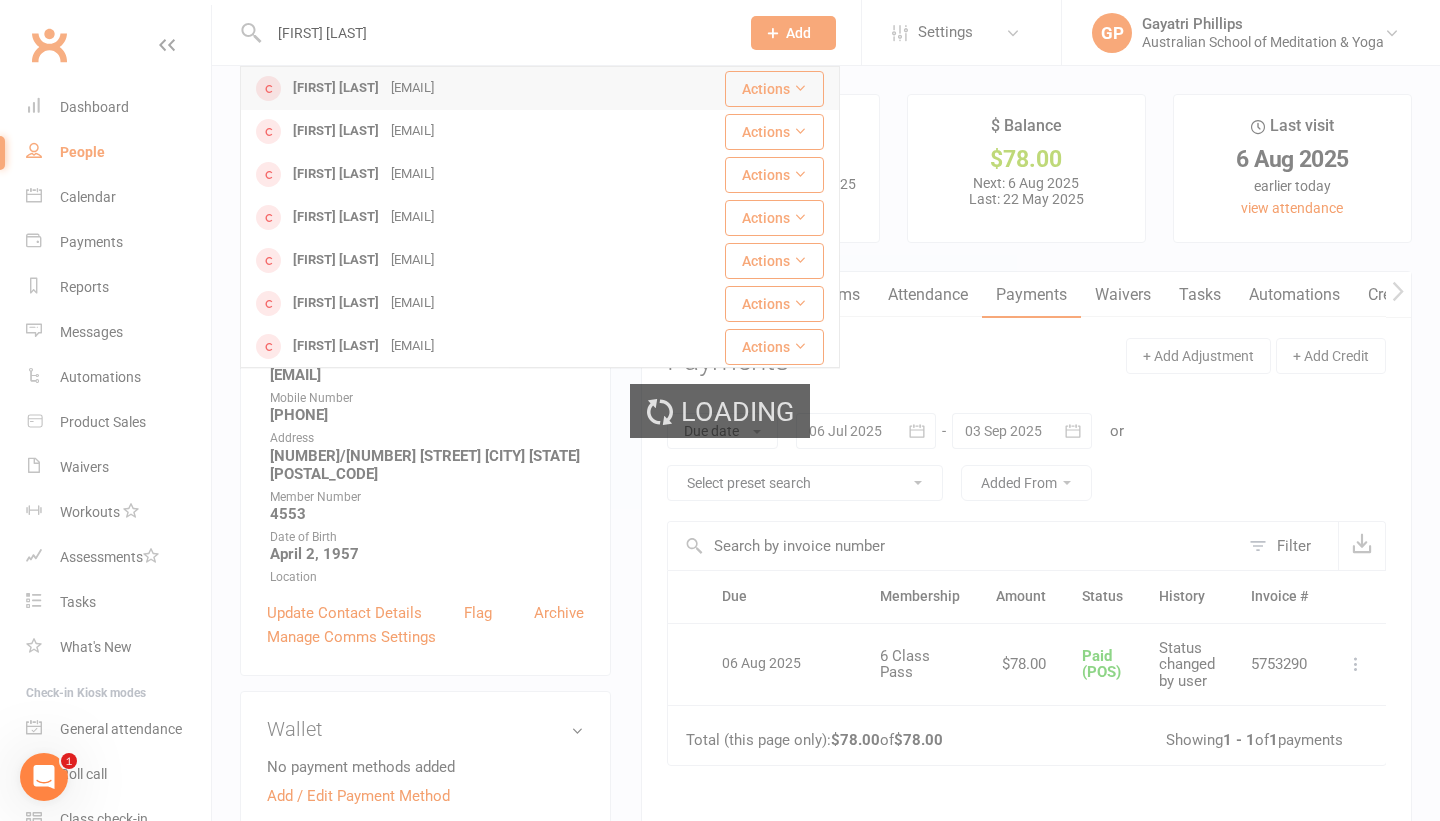 type 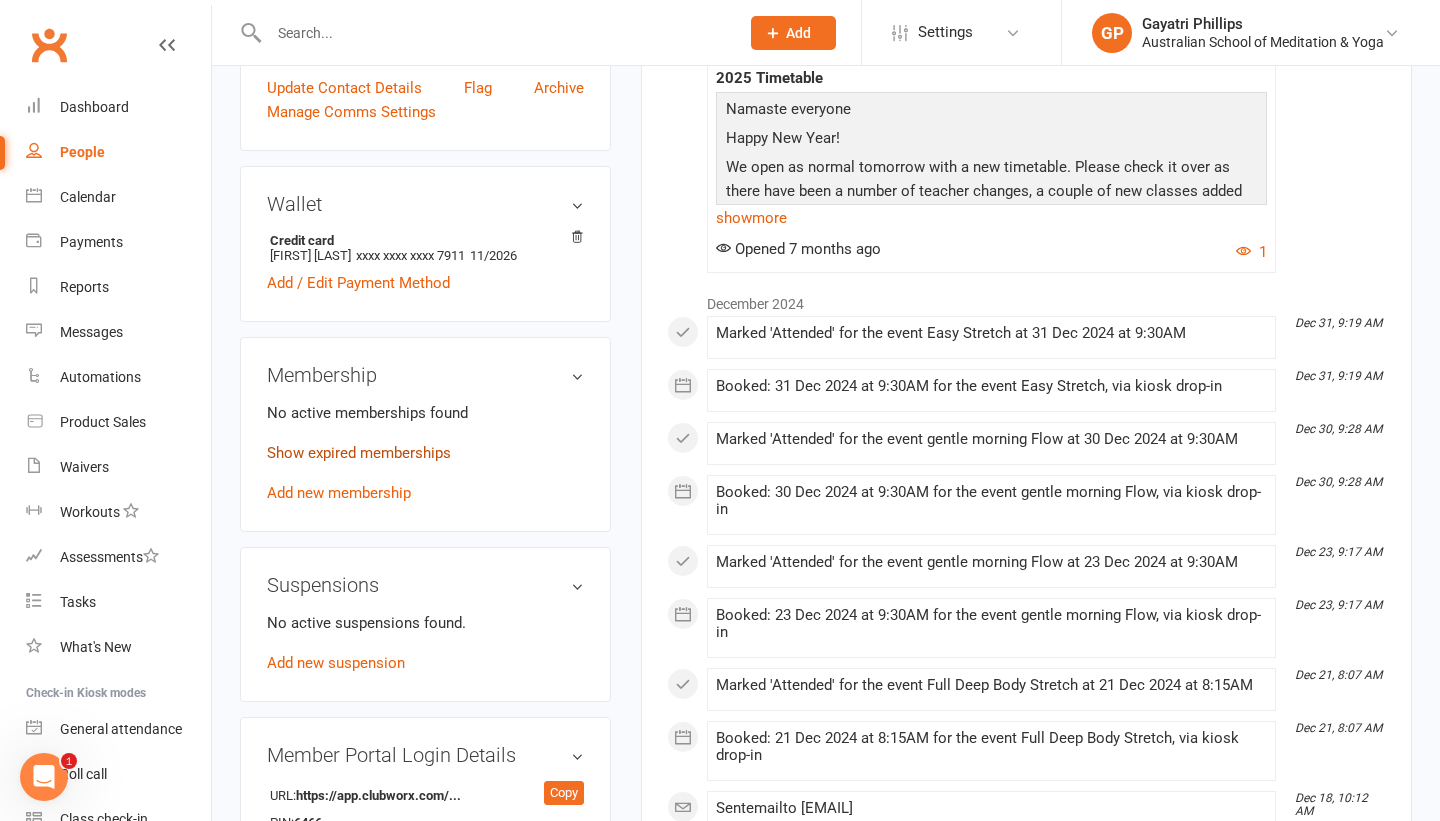 scroll, scrollTop: 528, scrollLeft: 0, axis: vertical 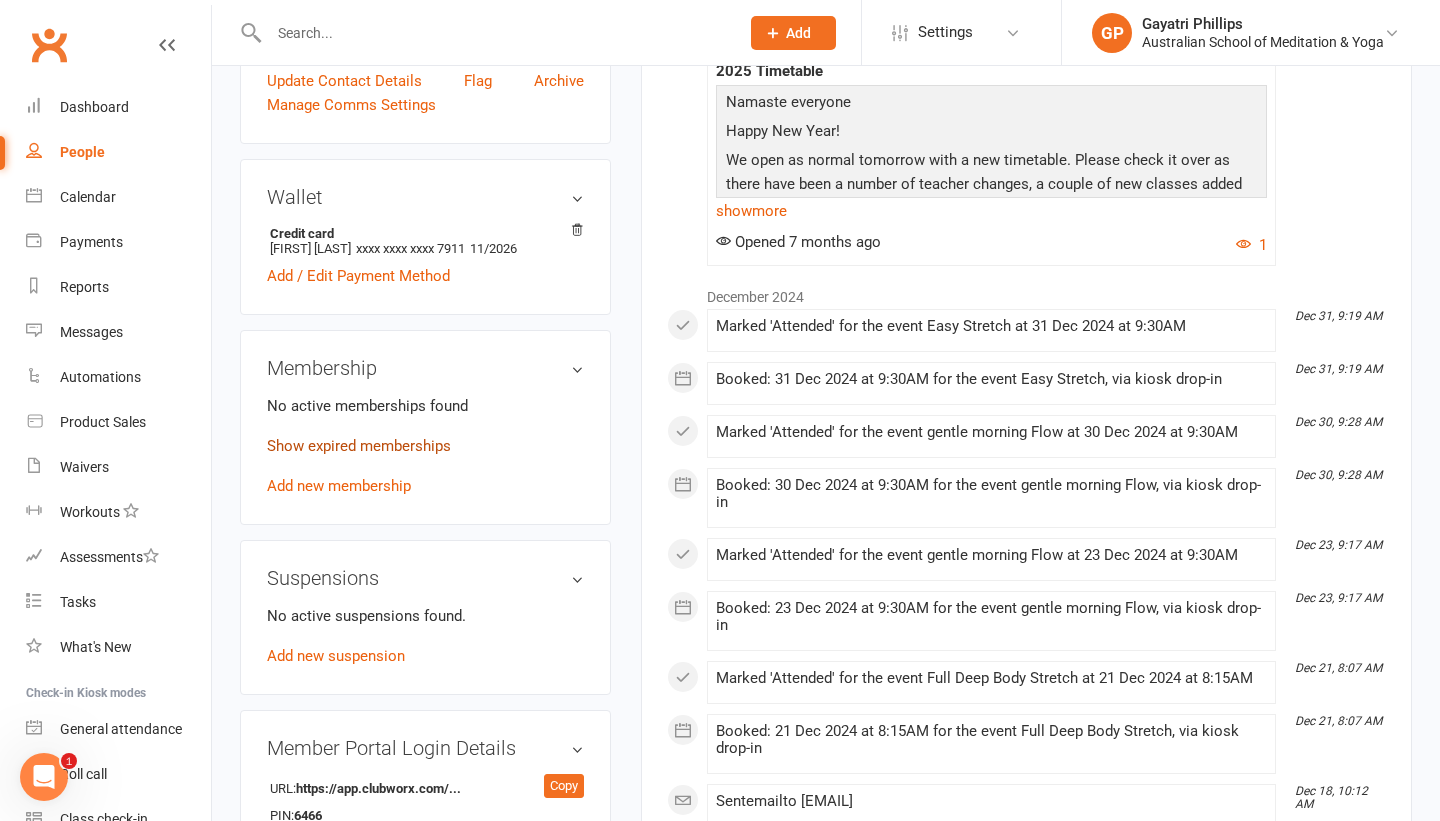 click on "Show expired memberships" at bounding box center (359, 446) 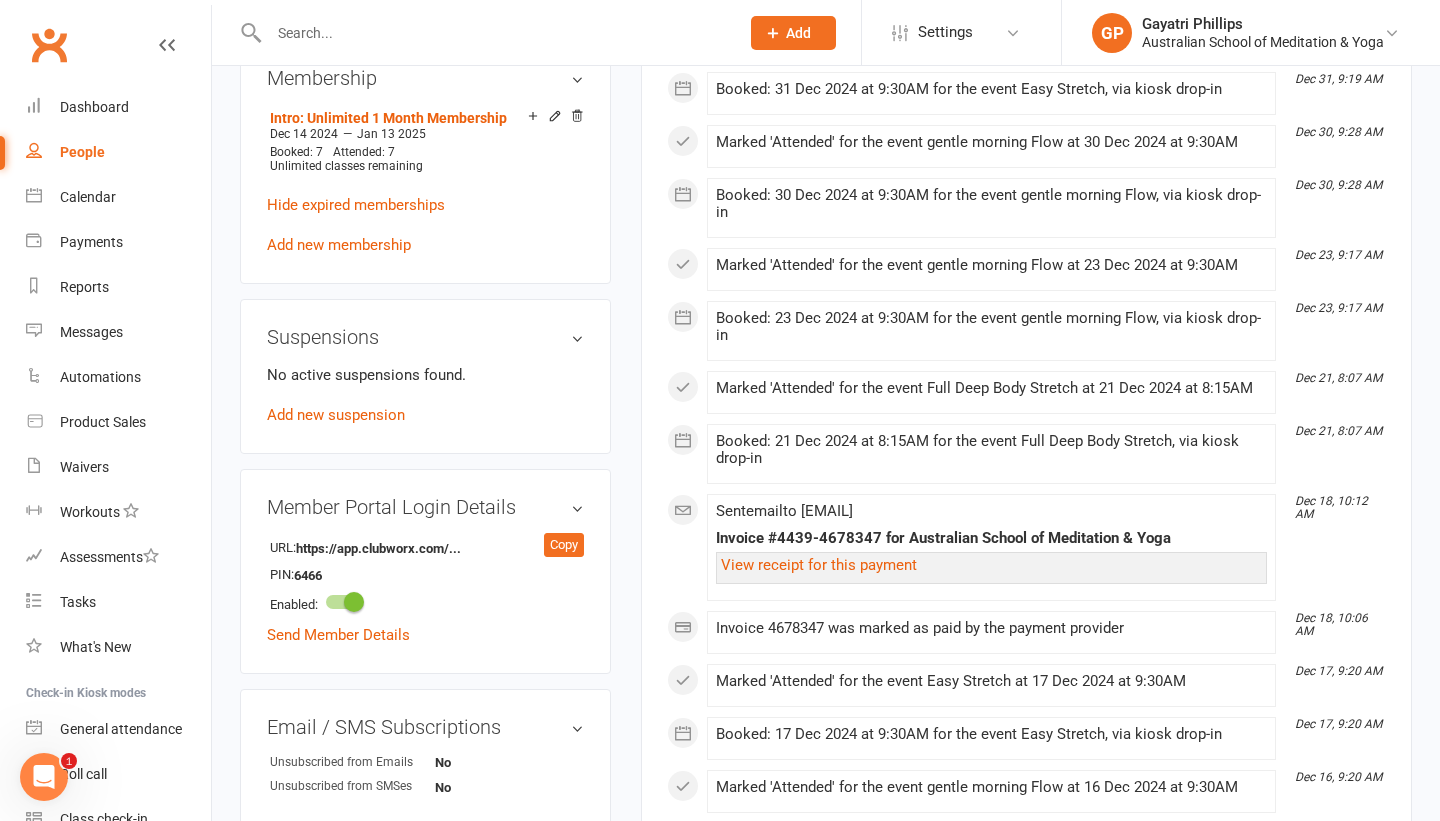 scroll, scrollTop: 821, scrollLeft: 0, axis: vertical 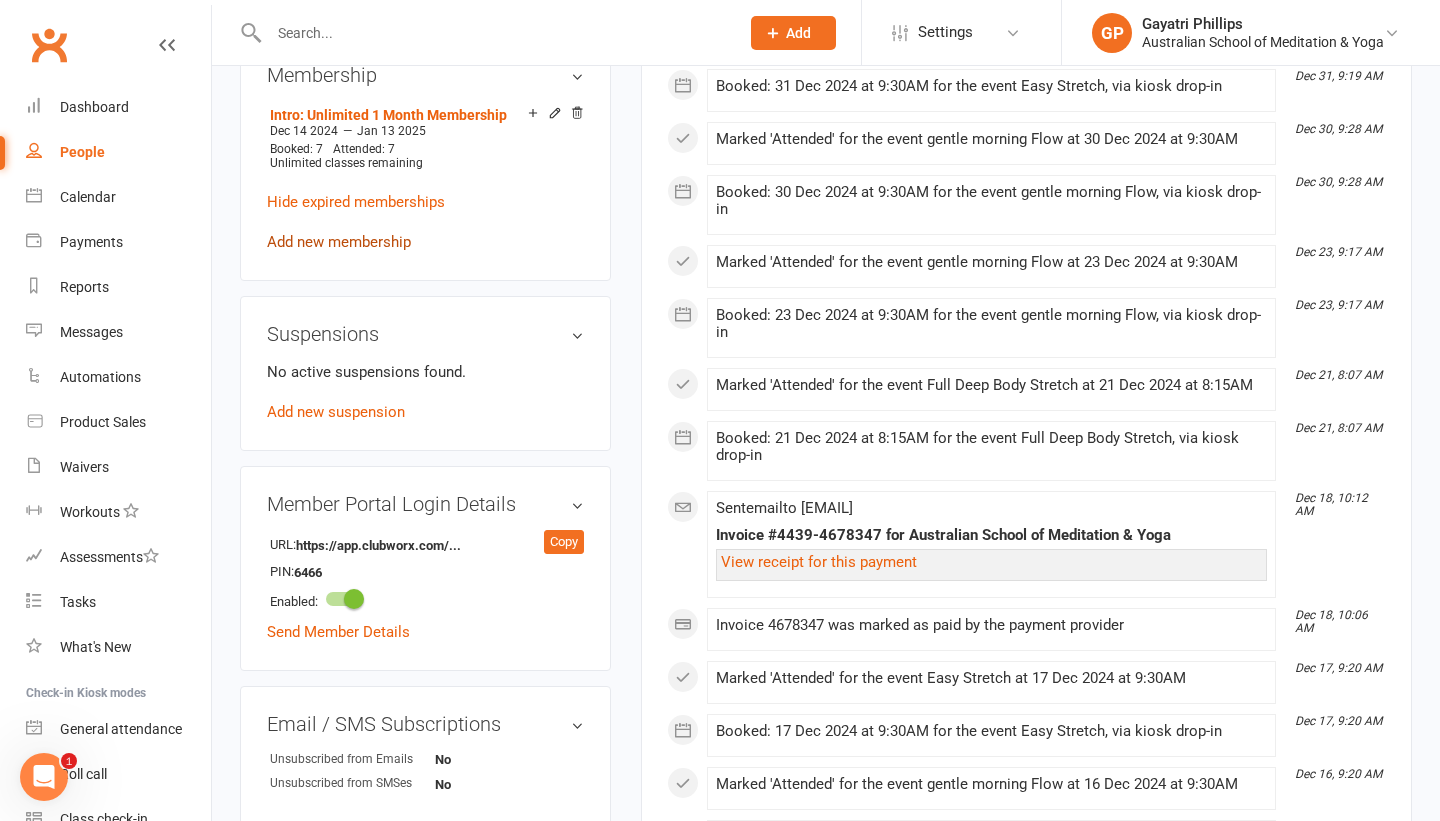 click on "Add new membership" at bounding box center (339, 242) 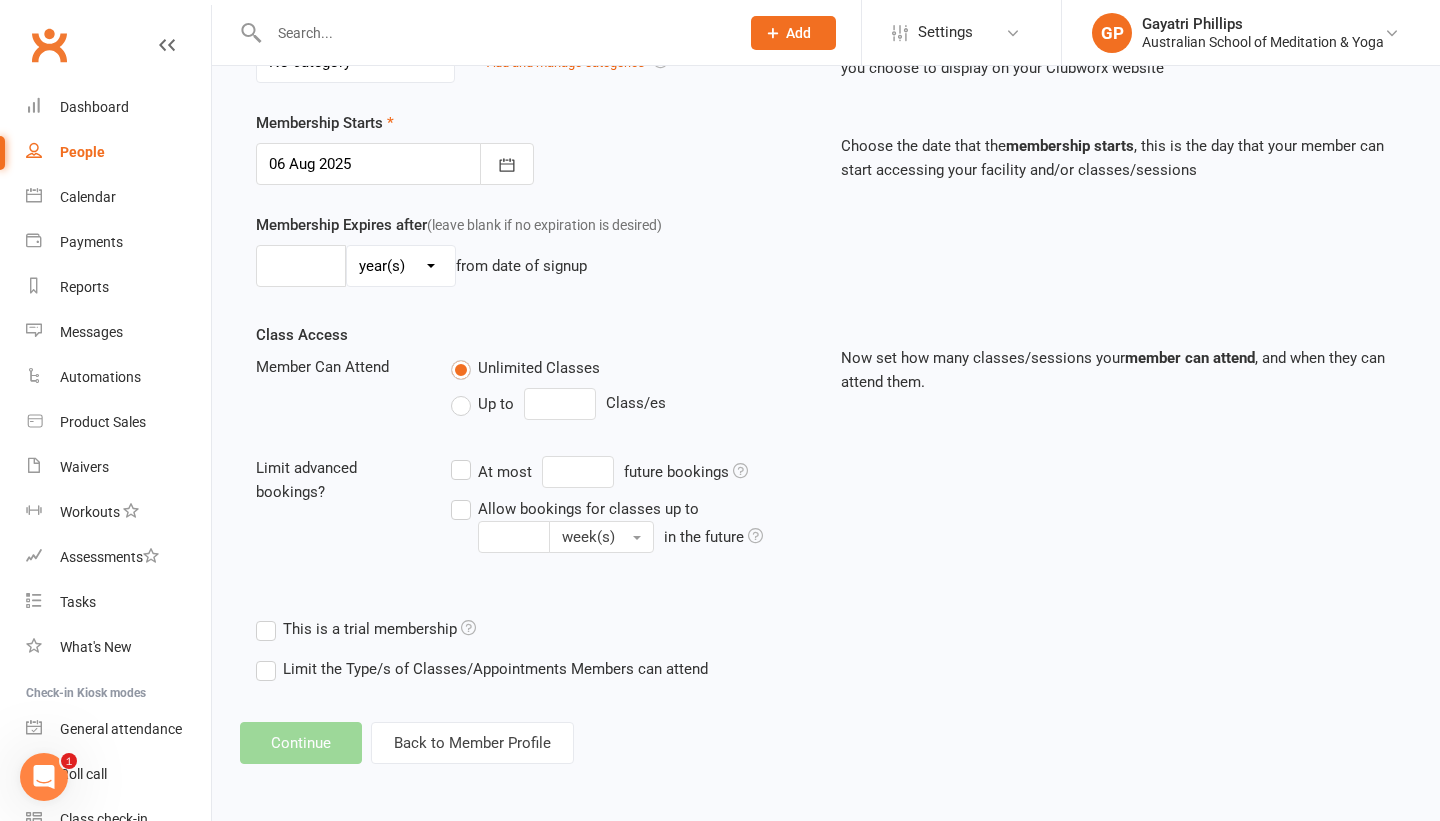 scroll, scrollTop: 0, scrollLeft: 0, axis: both 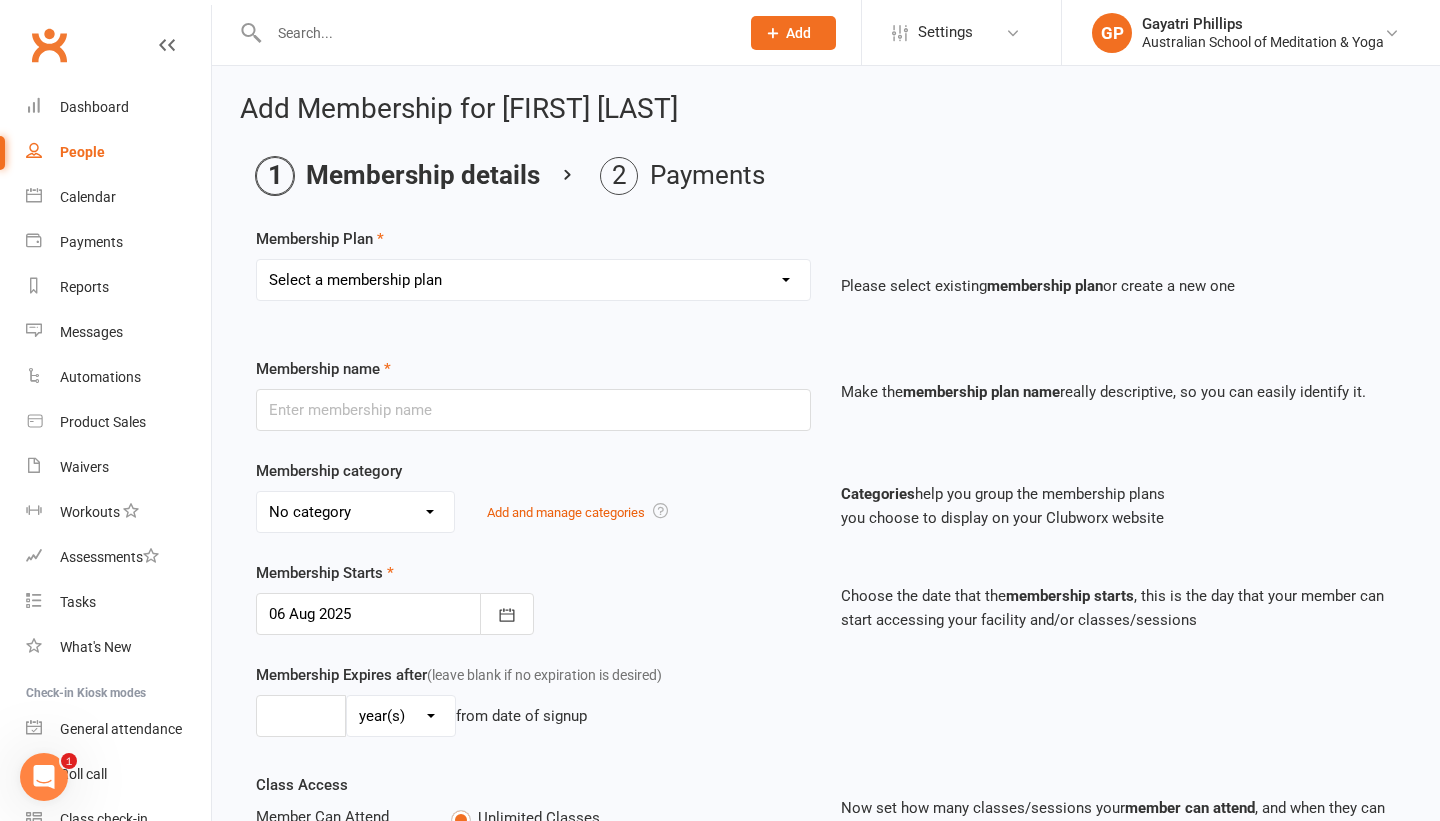 click on "Select a membership plan Create new Membership Plan Intro: Unlimited 1 Month Membership Intro: 6 Class Pass Intro: 6 Class Pass Concession - For Full time Students/Concession Pass Holders Only. 6 Class Pass 6 Class Pass Concession - For Full time Students/Concession Pass Holders Only. 12 Class Pass 12 Class Pass Concession - For Full time Students/Concession Pass Holders Only. Unlimited 1 Month Membership Unlimited 3 Month Membership Unlimited 6 Month Membership: Monthly Payments Unlimited Yearly Membership: Fortnightly Payments Unlimited Yearly Membership: Monthly Payments 6 Months Upfront Membership 12 Months Upfront Membership Casual Casual Concession - For Full time Students/Concession Pass Holders Only. Unlimited 3 Months Membership - $99 - New Members Unlimited 6 month Fortnightly payments Open Day - 6 Months Upfront Membership Open Day - 12 Months Upfront Membership 12 Class Intro Offer - $99 - News Members Deep Peace 10 Class Pass $50 Gift Card Voucher $100 Gift Card Voucher $100 Donation" at bounding box center (533, 280) 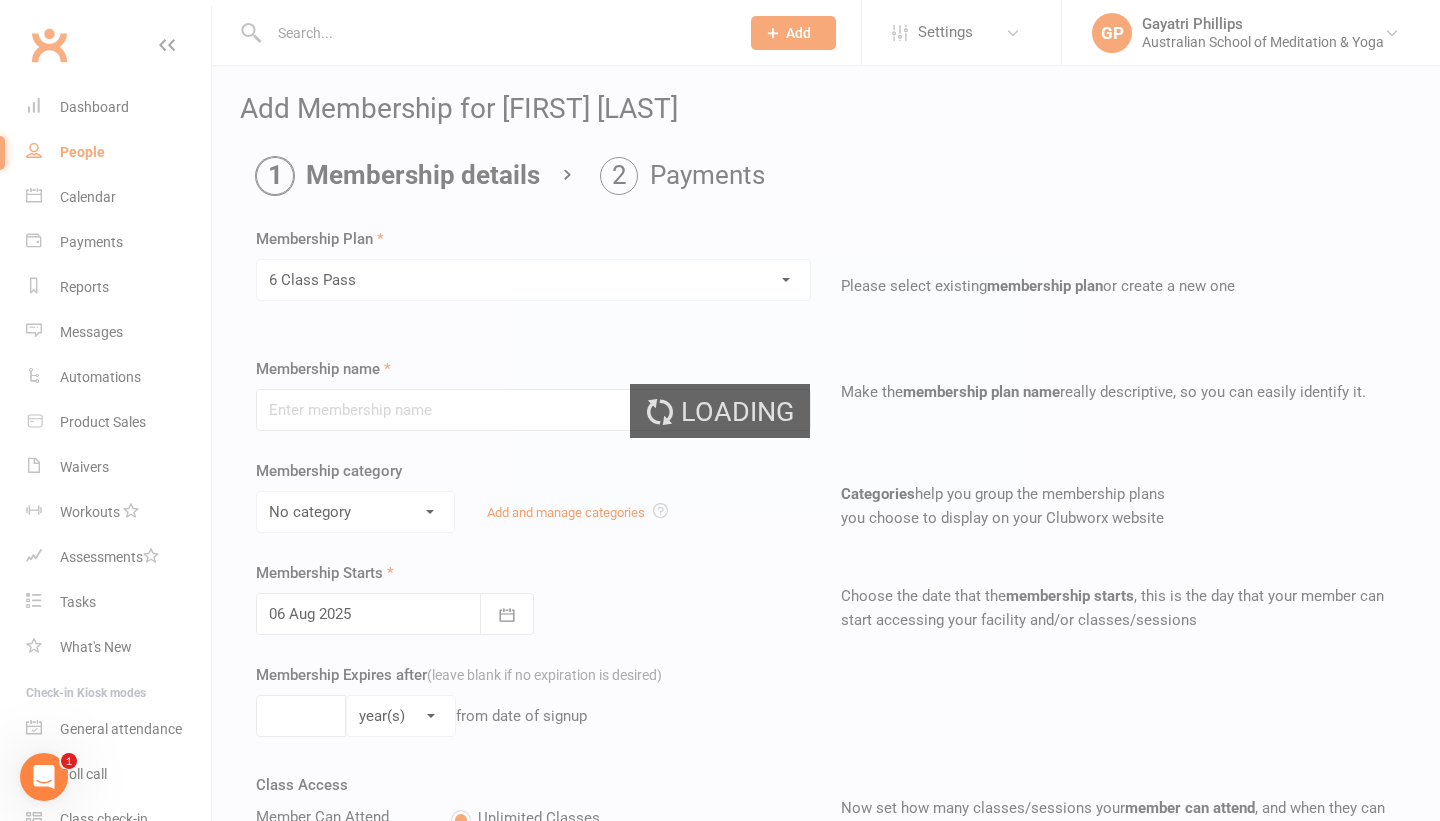 type on "6 Class Pass" 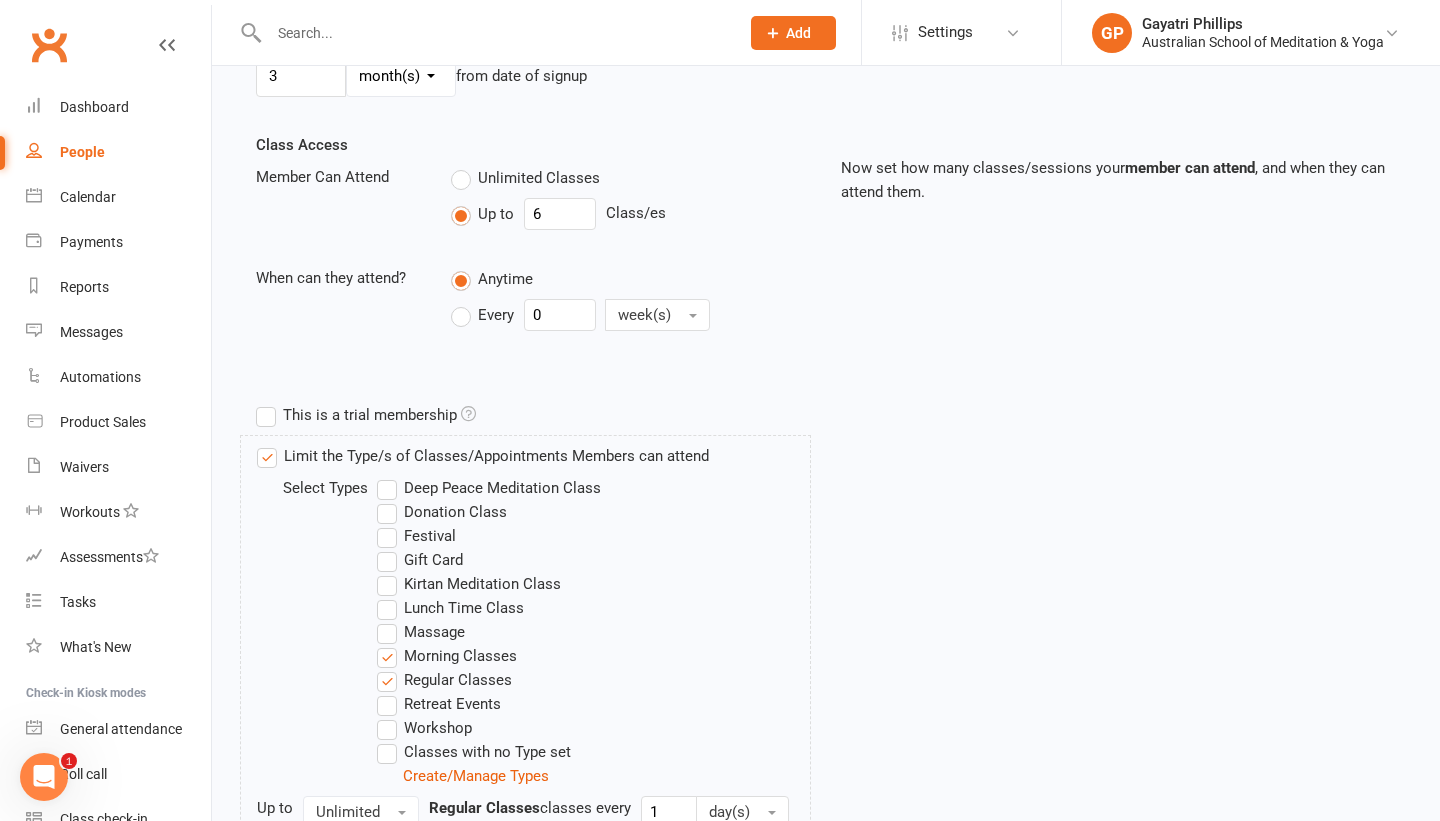 scroll, scrollTop: 852, scrollLeft: 0, axis: vertical 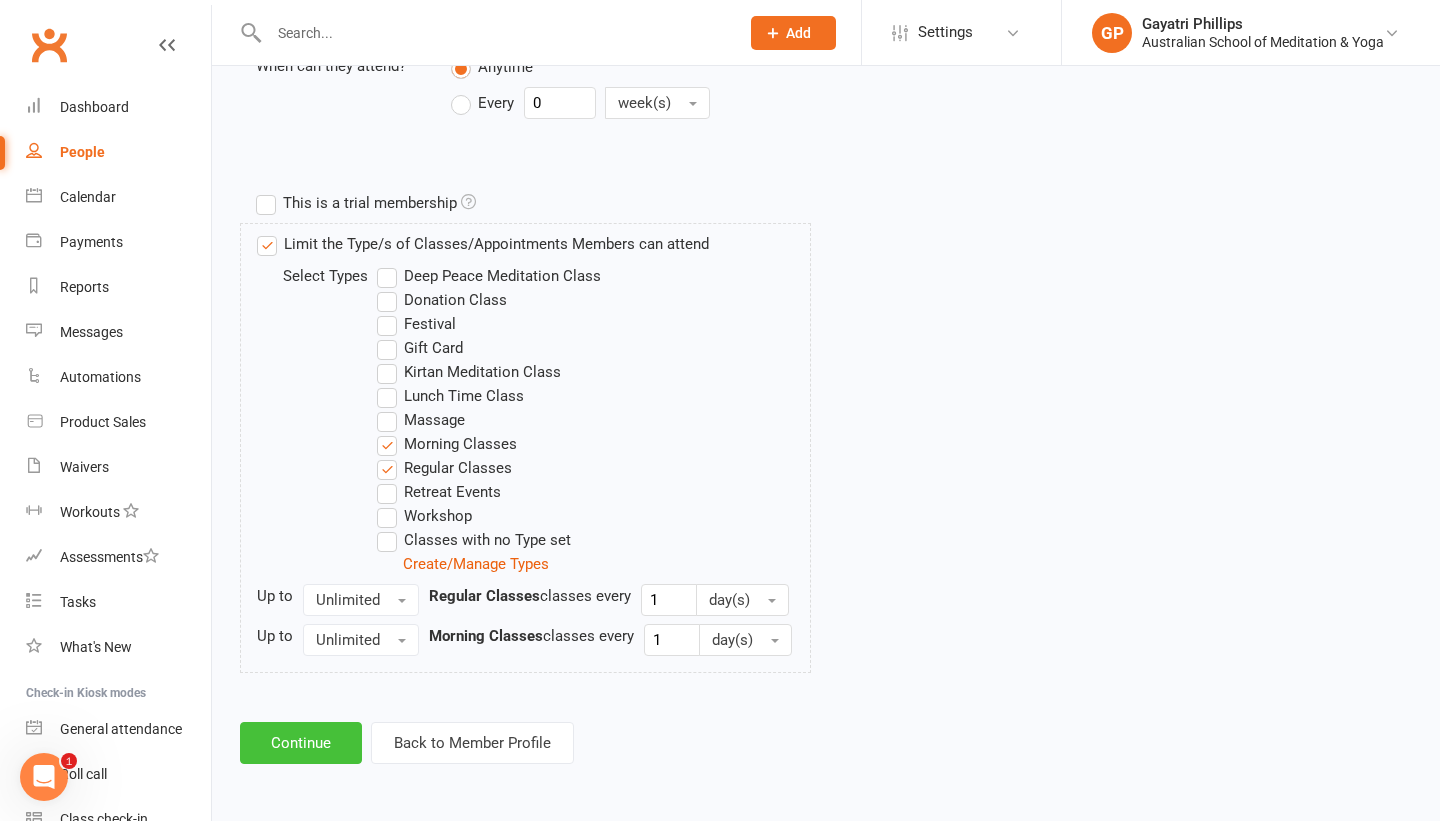 click on "Continue" at bounding box center (301, 743) 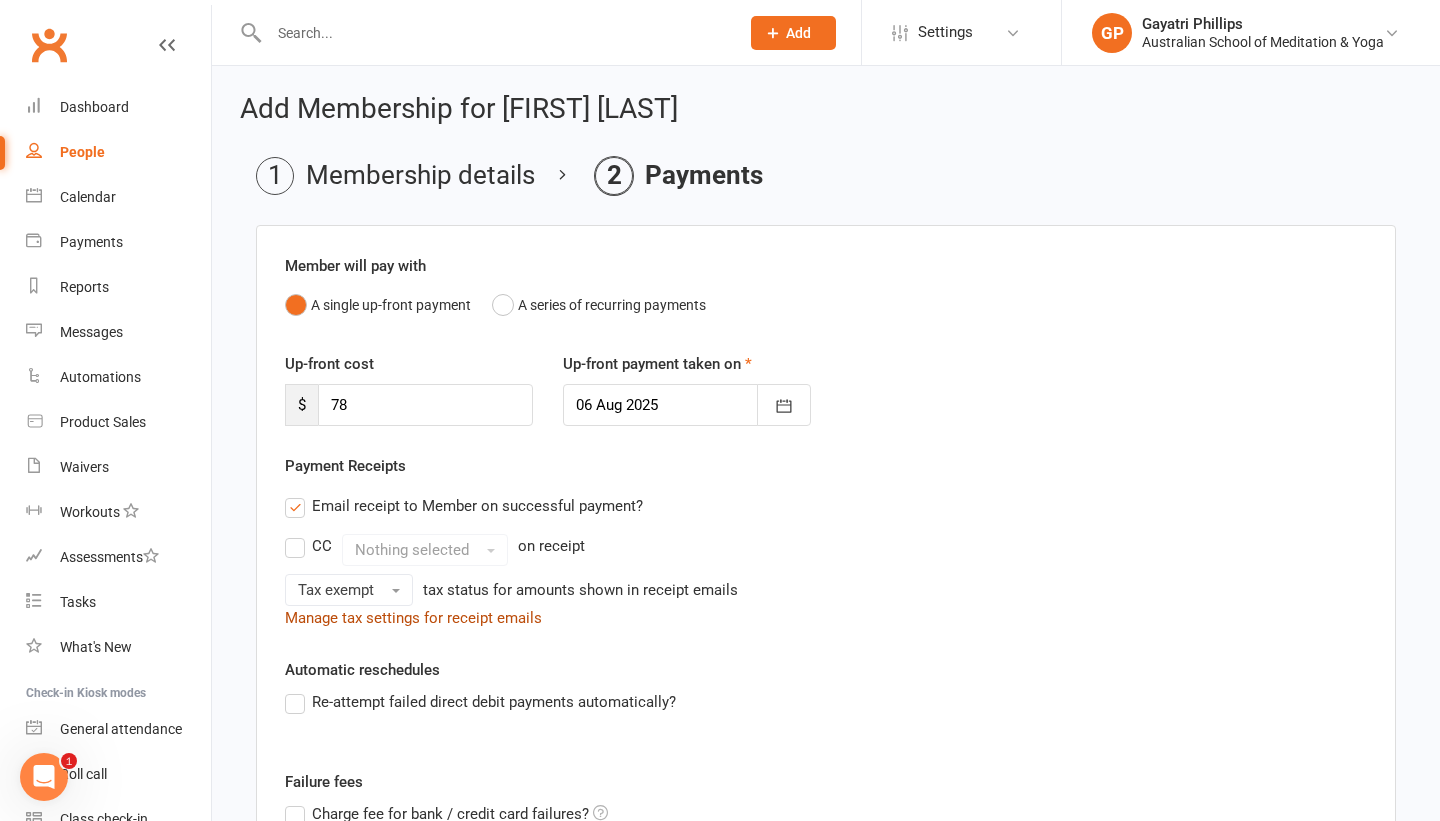 scroll, scrollTop: 348, scrollLeft: 0, axis: vertical 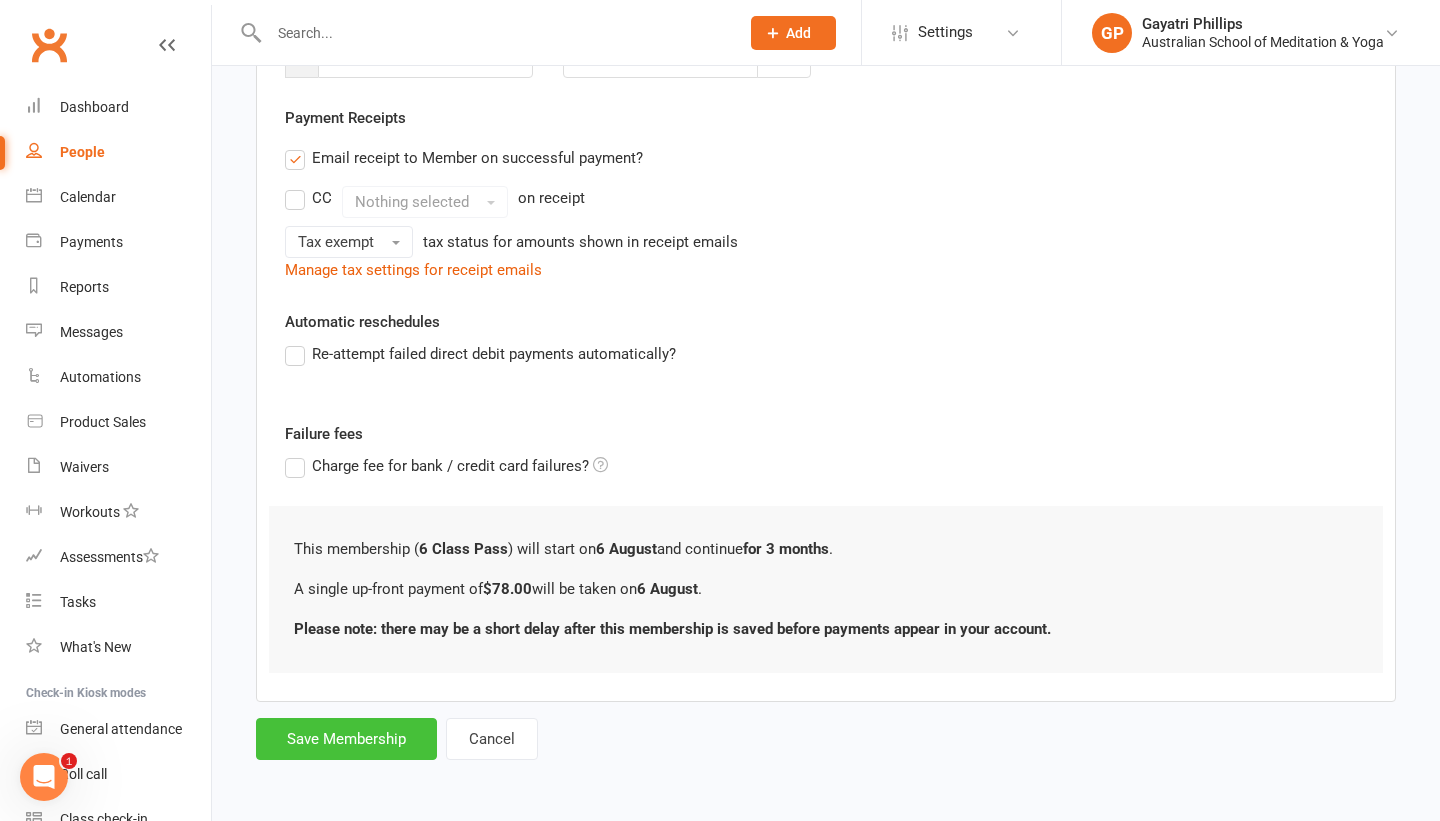click on "Save Membership" at bounding box center (346, 739) 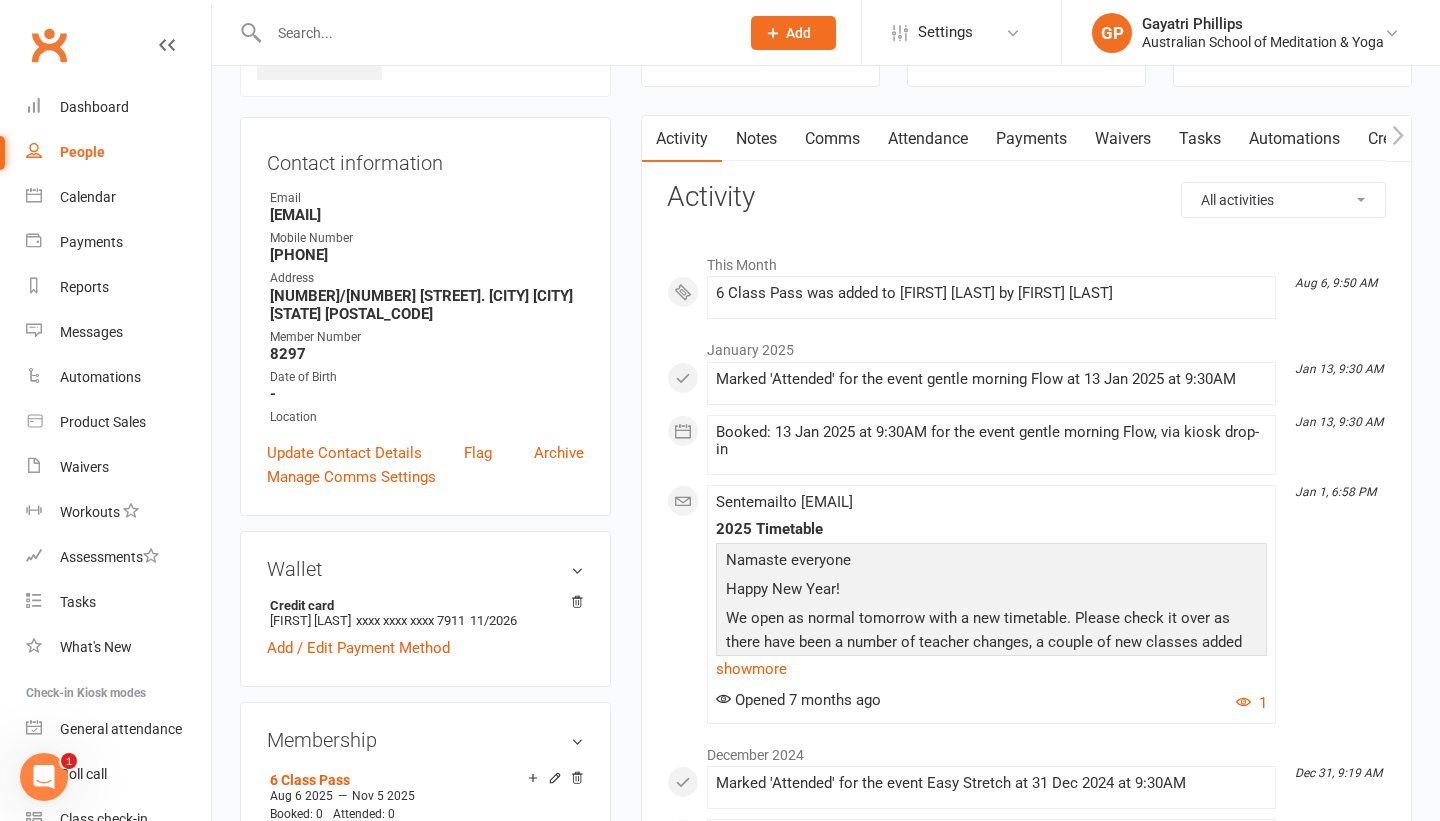 scroll, scrollTop: 149, scrollLeft: 0, axis: vertical 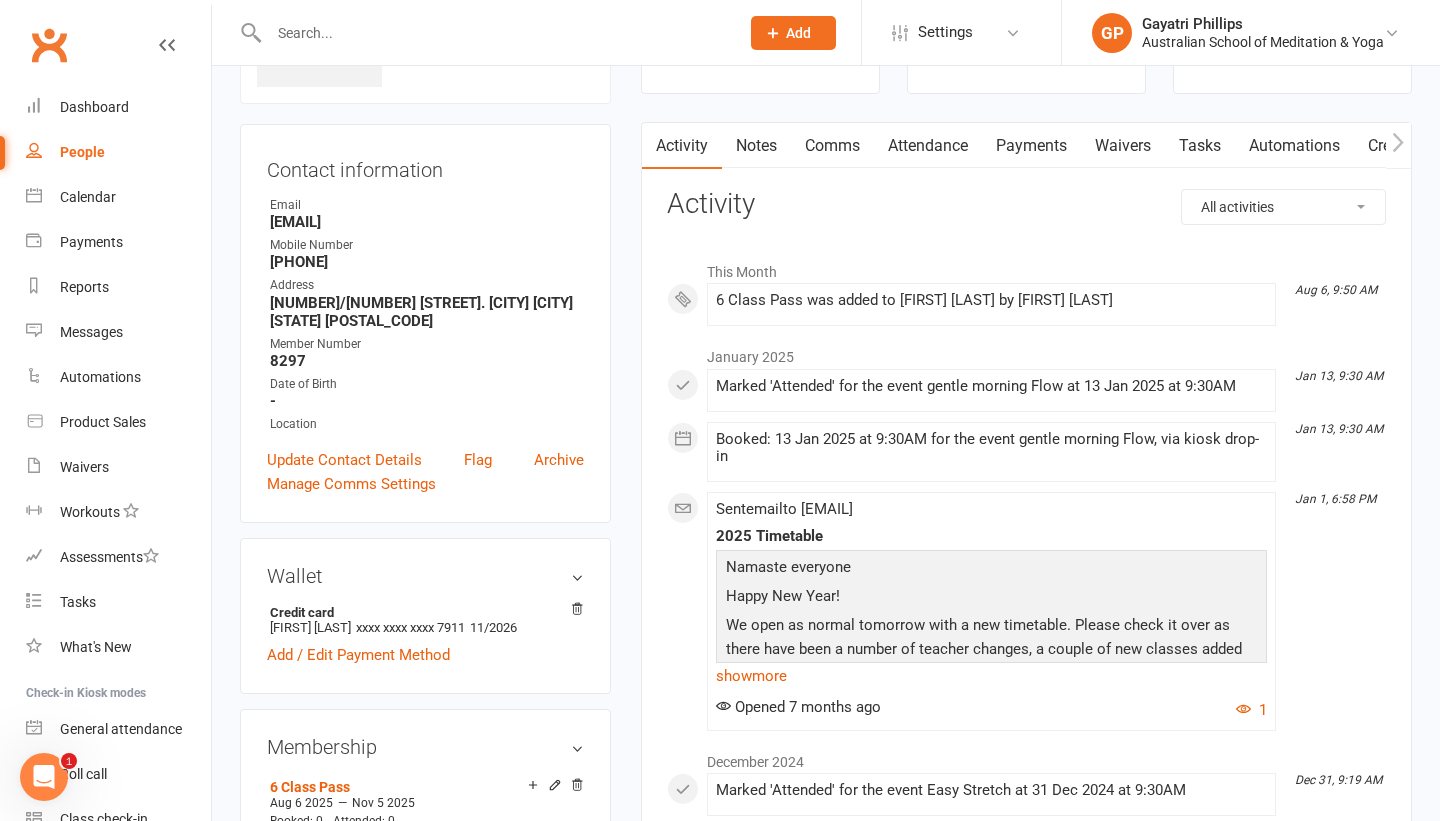 click on "Payments" at bounding box center (1031, 146) 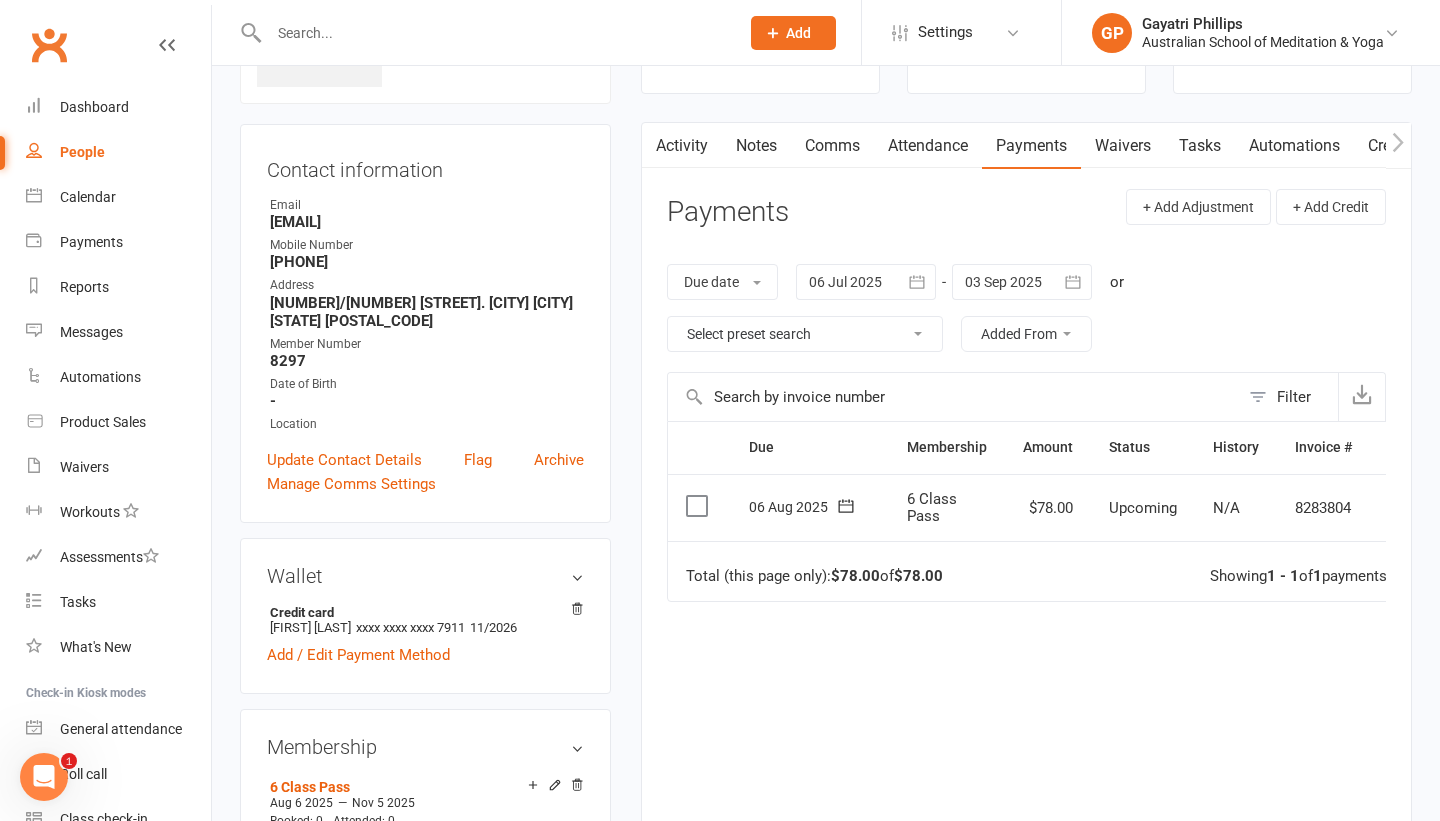click at bounding box center [699, 506] 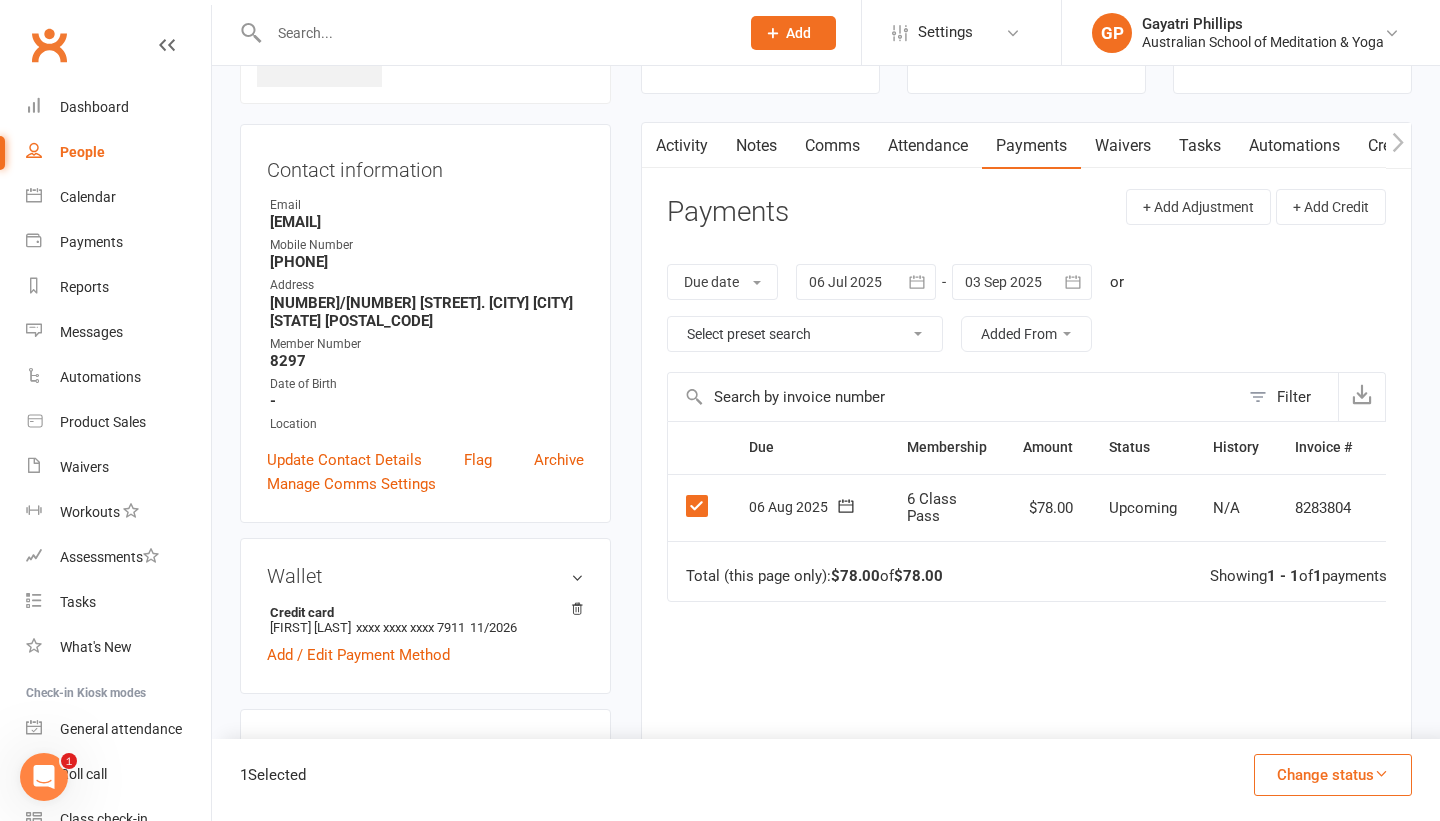 click on "Change status" at bounding box center [1333, 775] 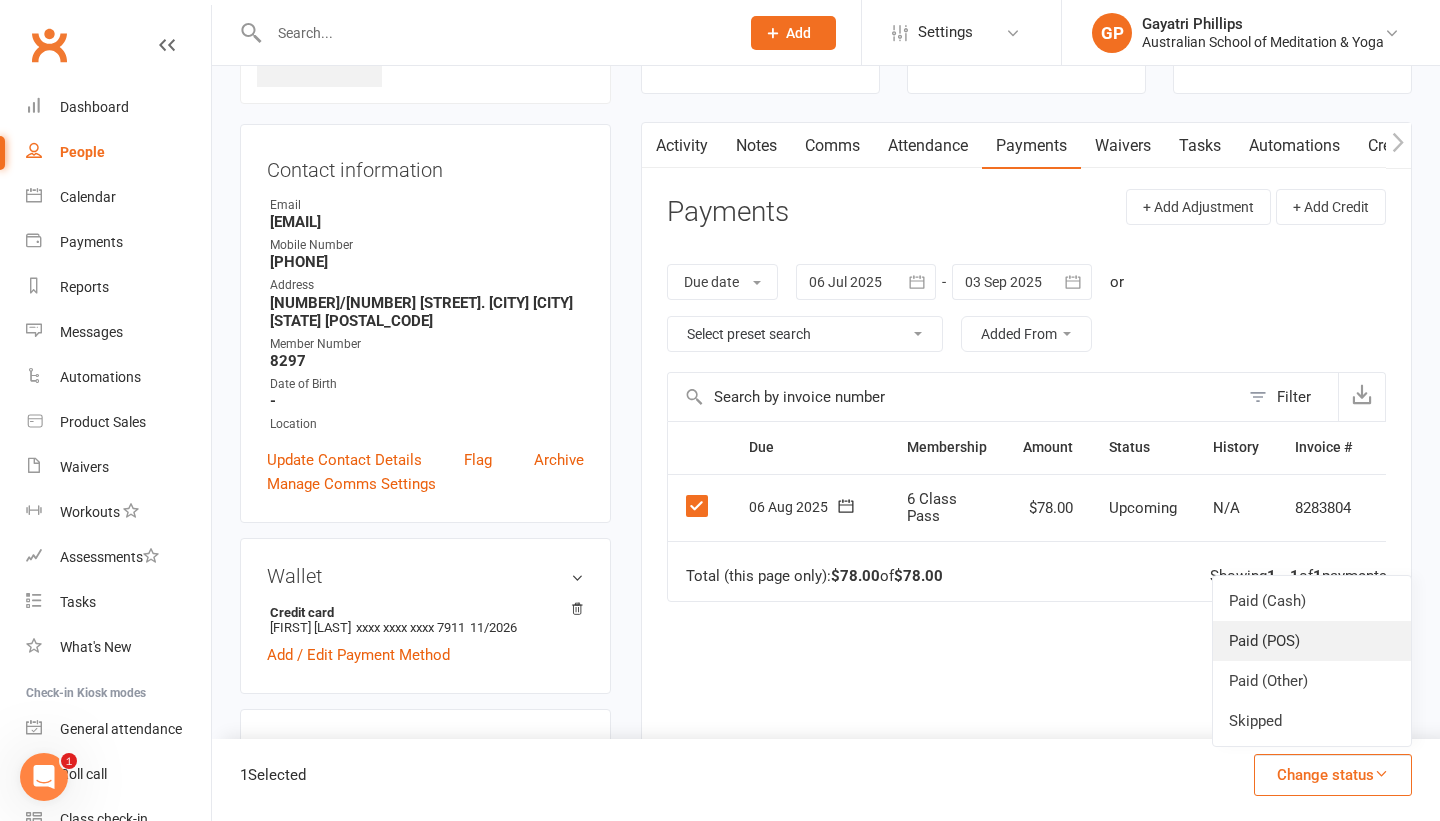 click on "Paid (POS)" at bounding box center (1312, 641) 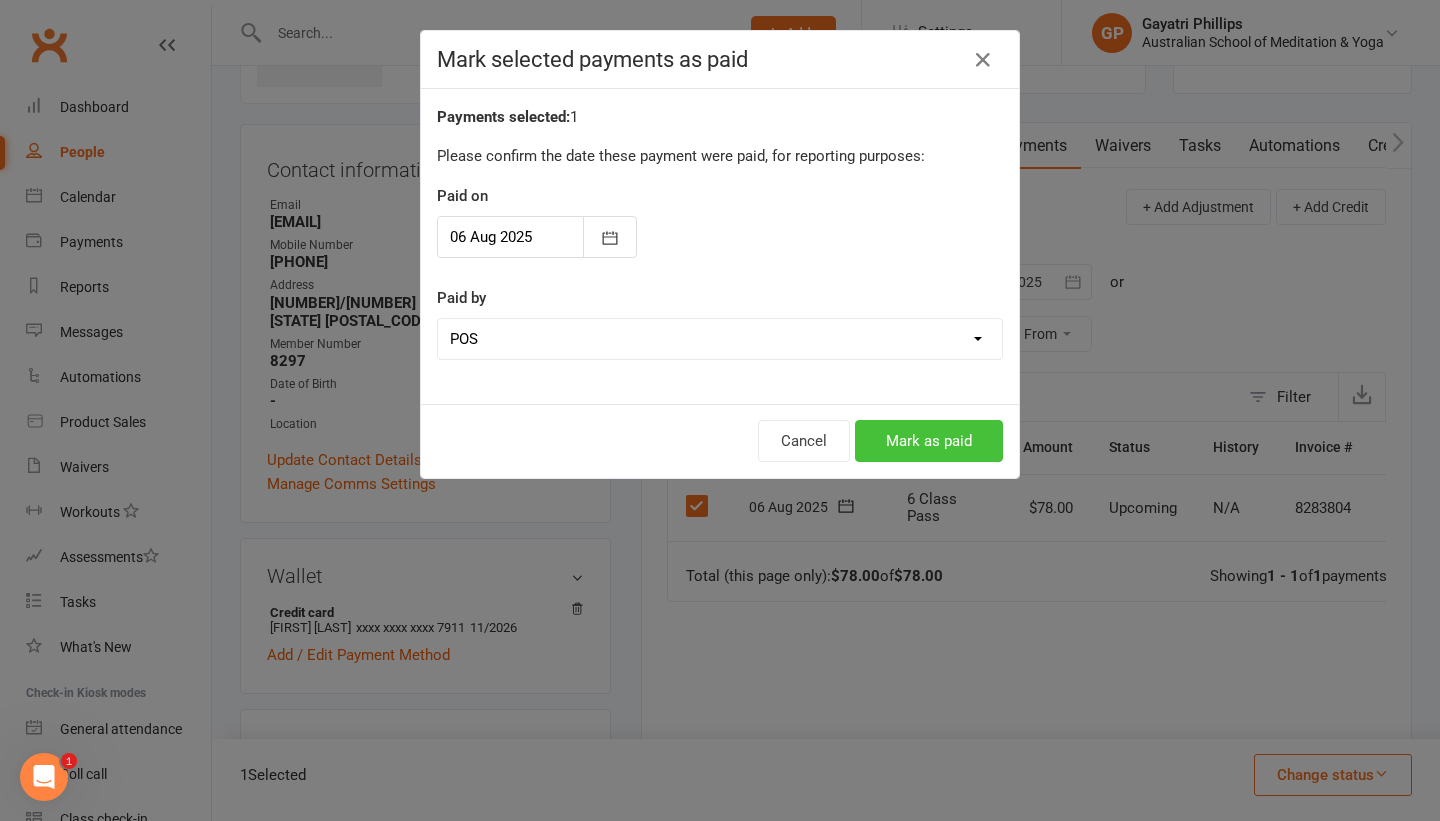 click on "Mark as paid" at bounding box center (929, 441) 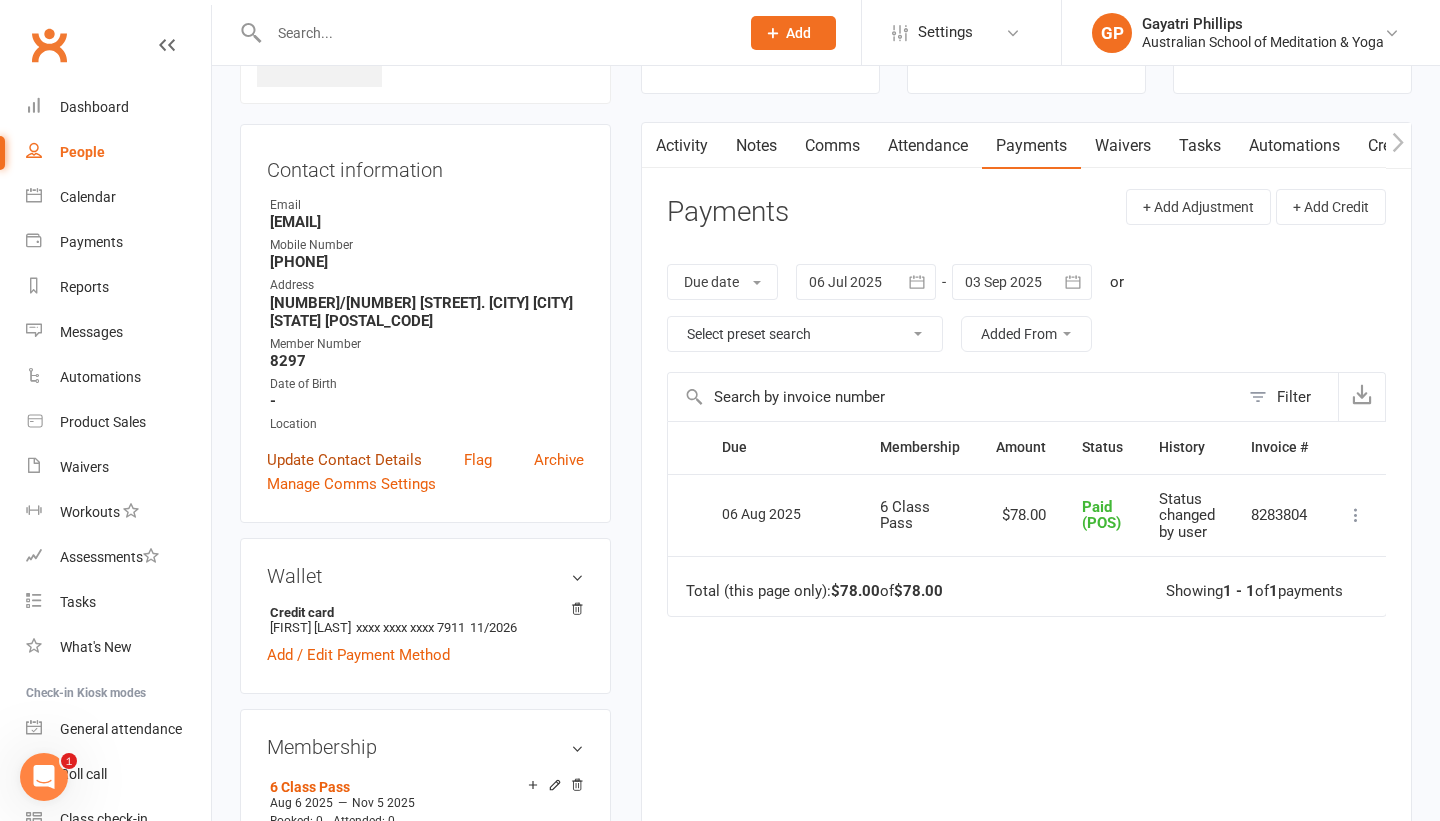 click on "Update Contact Details" at bounding box center [344, 460] 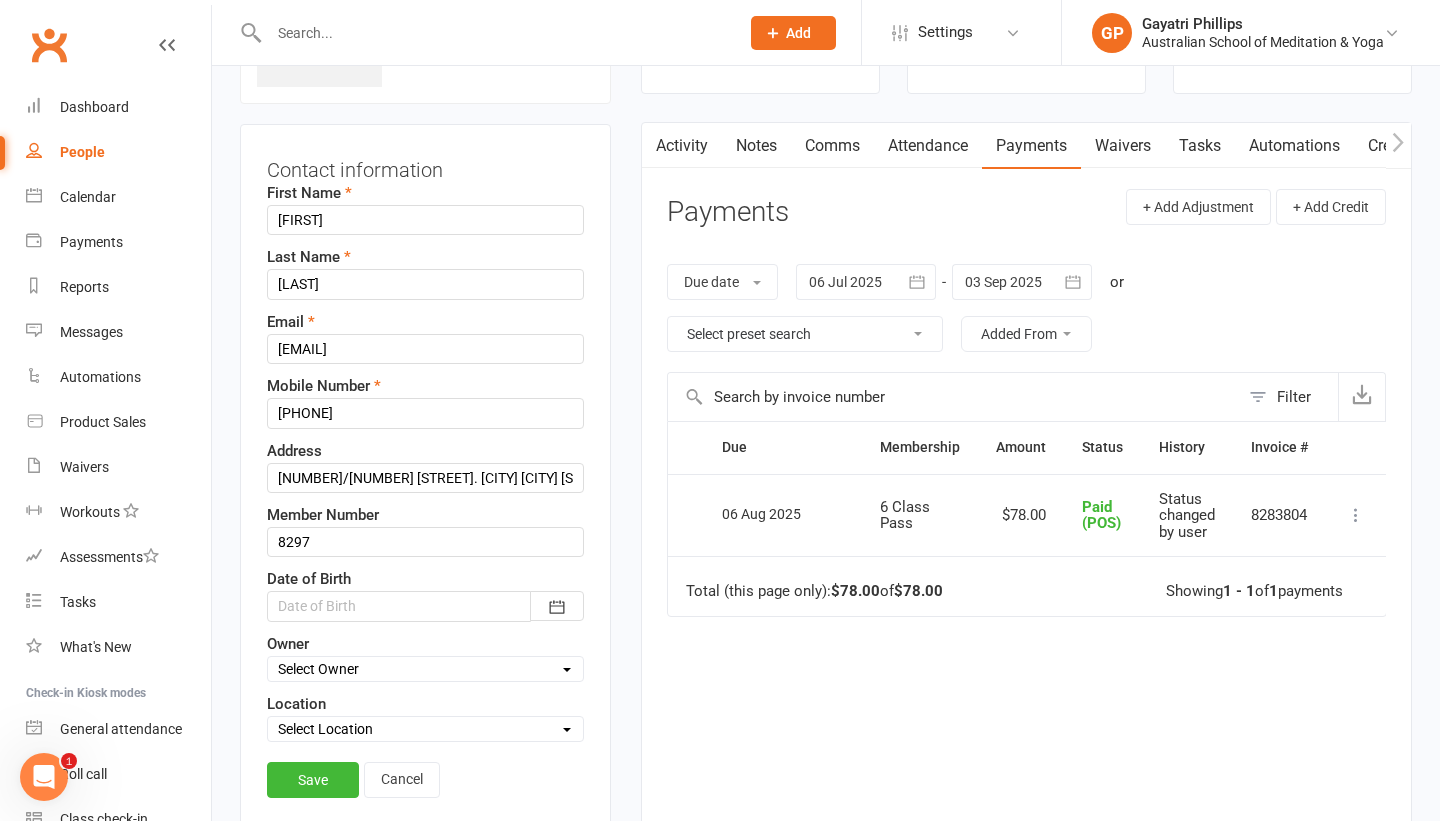 scroll, scrollTop: 94, scrollLeft: 0, axis: vertical 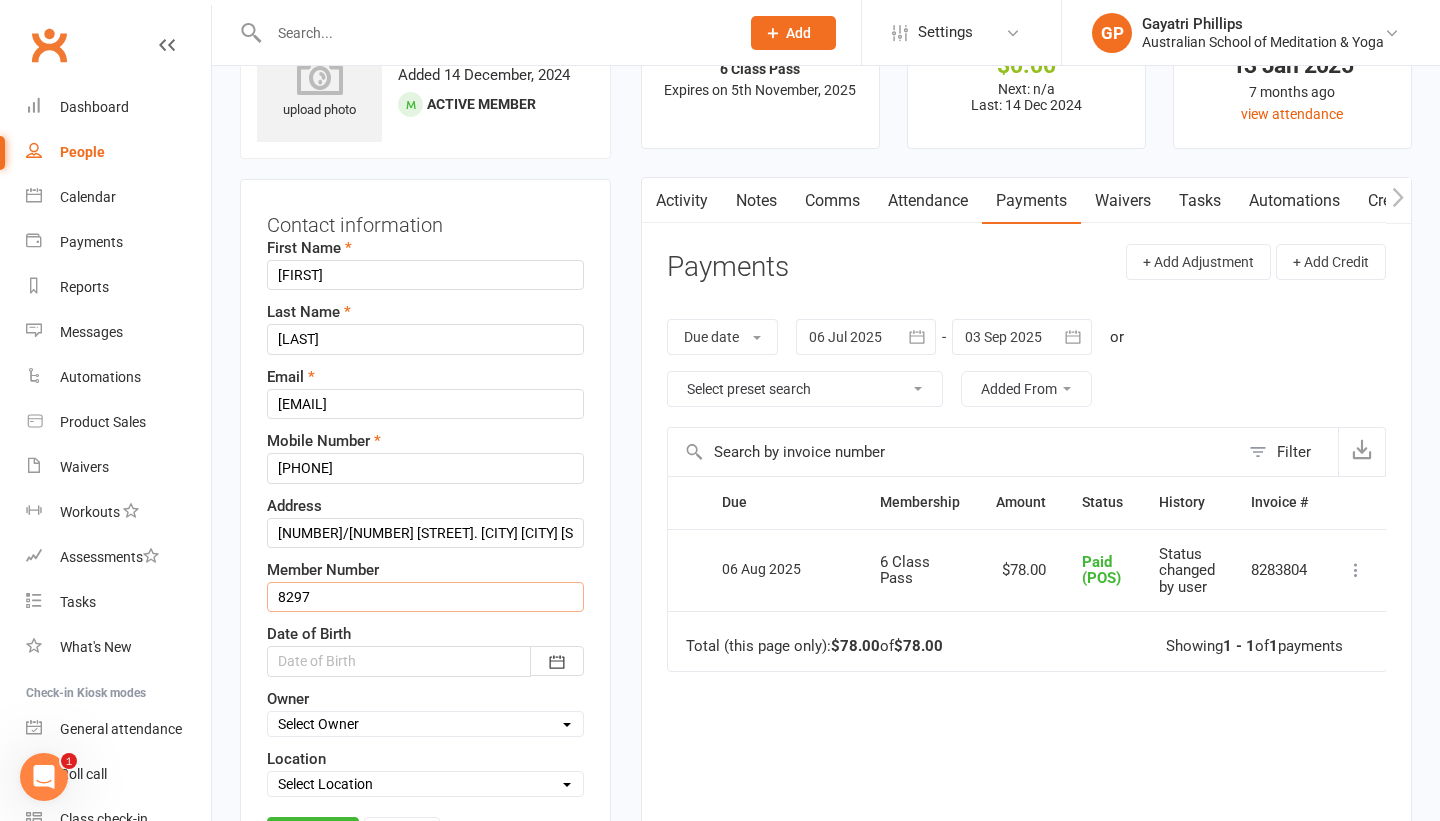 drag, startPoint x: 309, startPoint y: 597, endPoint x: 258, endPoint y: 596, distance: 51.009804 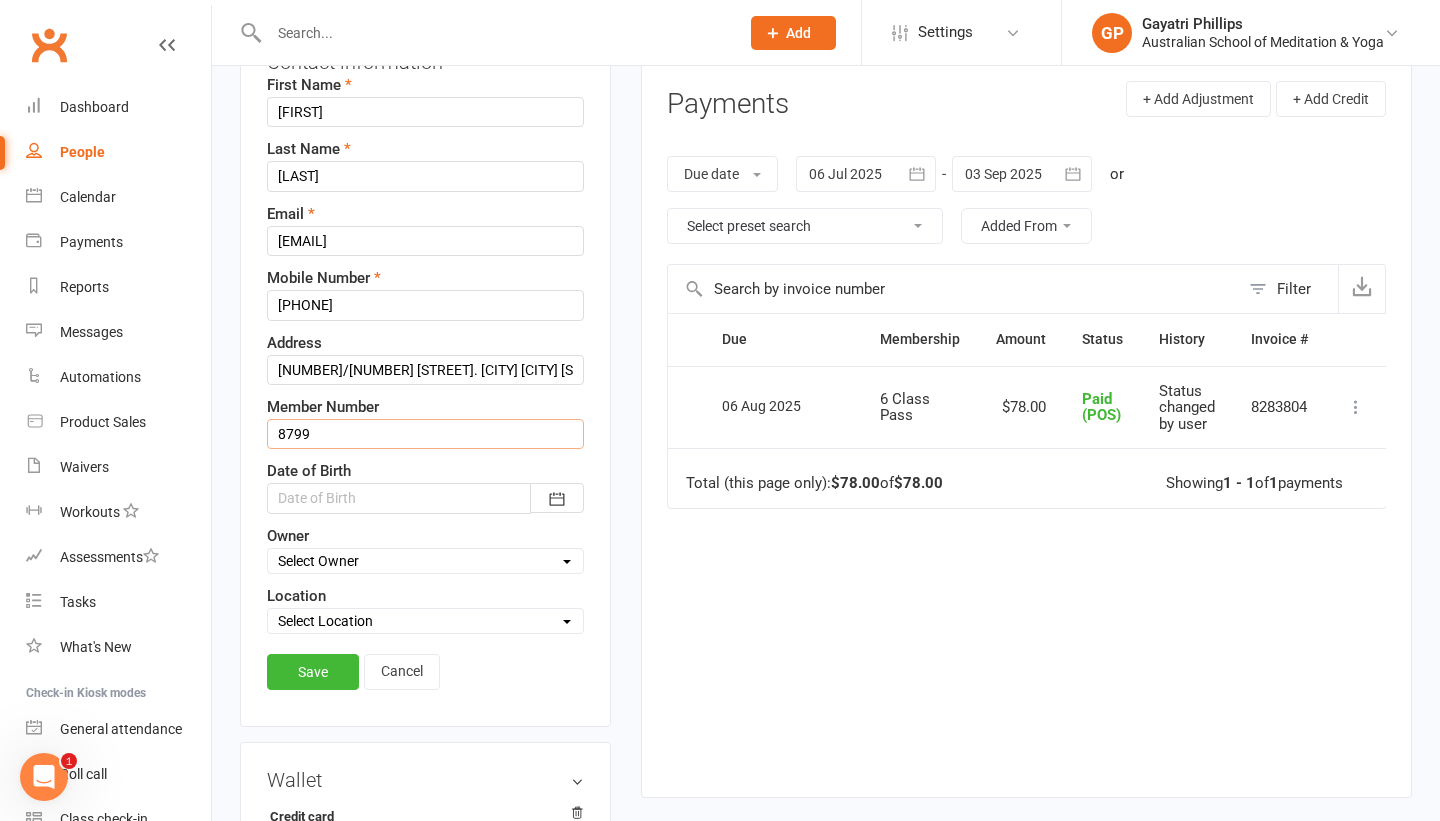 scroll, scrollTop: 306, scrollLeft: 0, axis: vertical 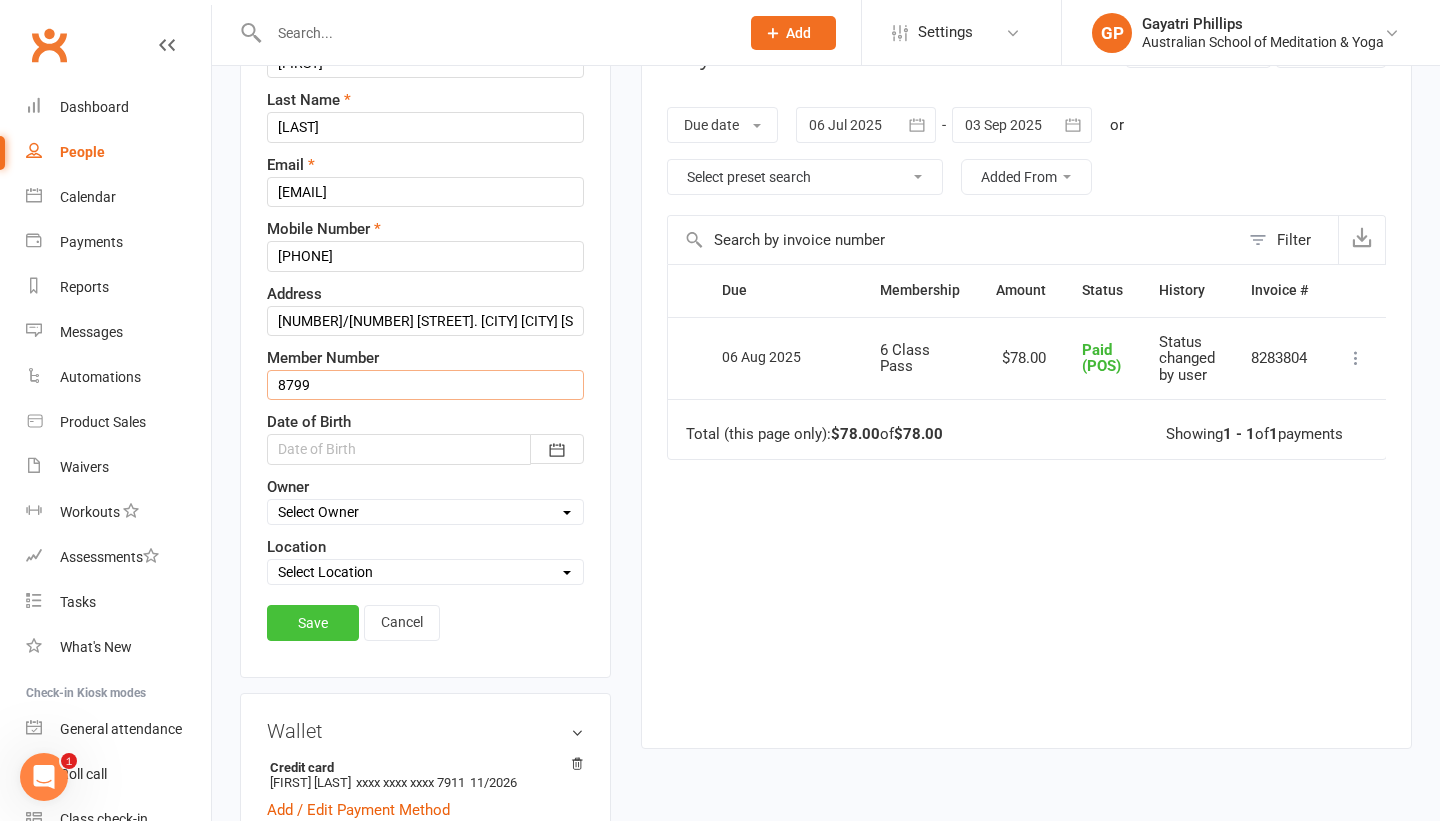 type on "8799" 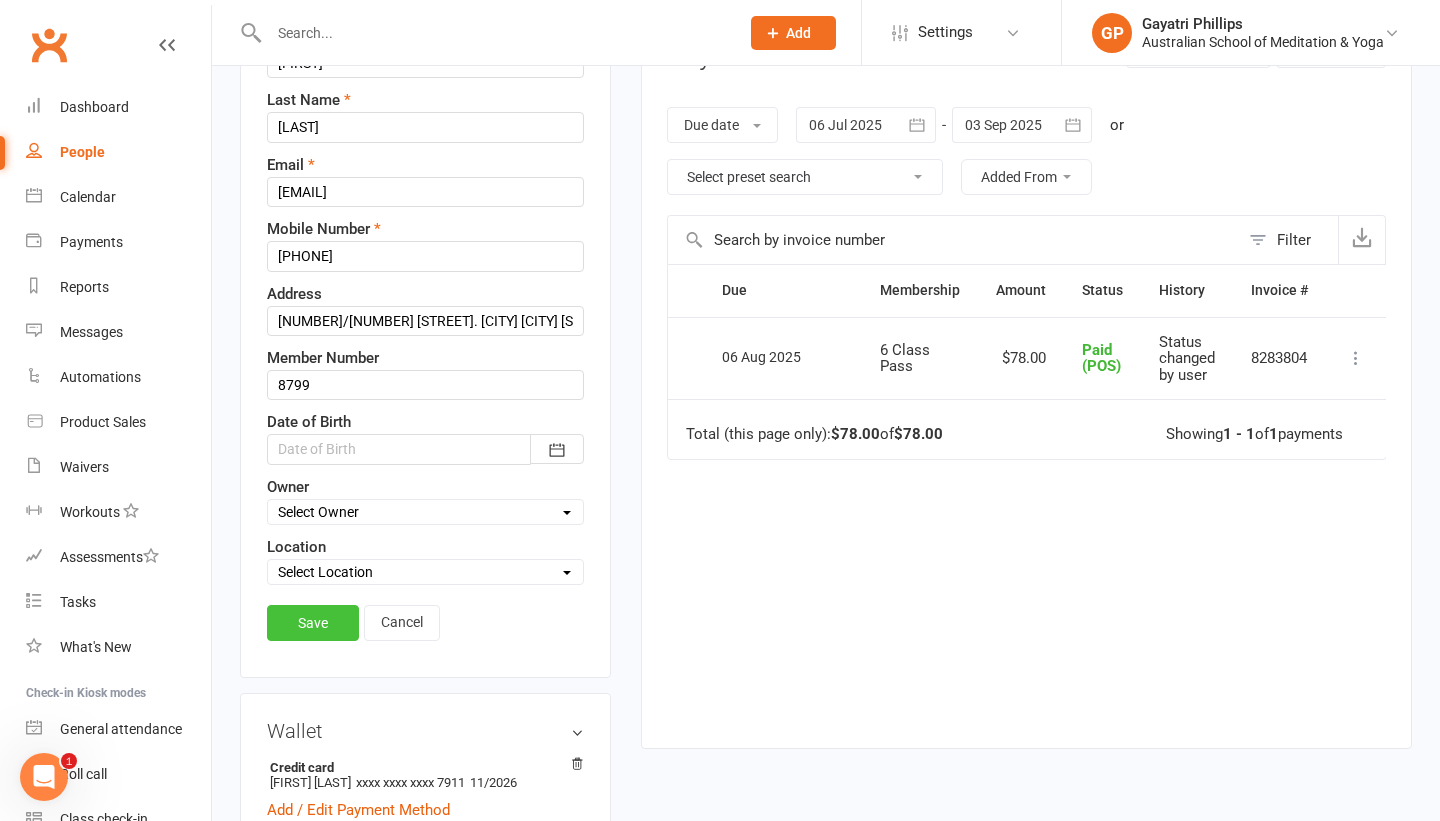 click on "Save" at bounding box center (313, 623) 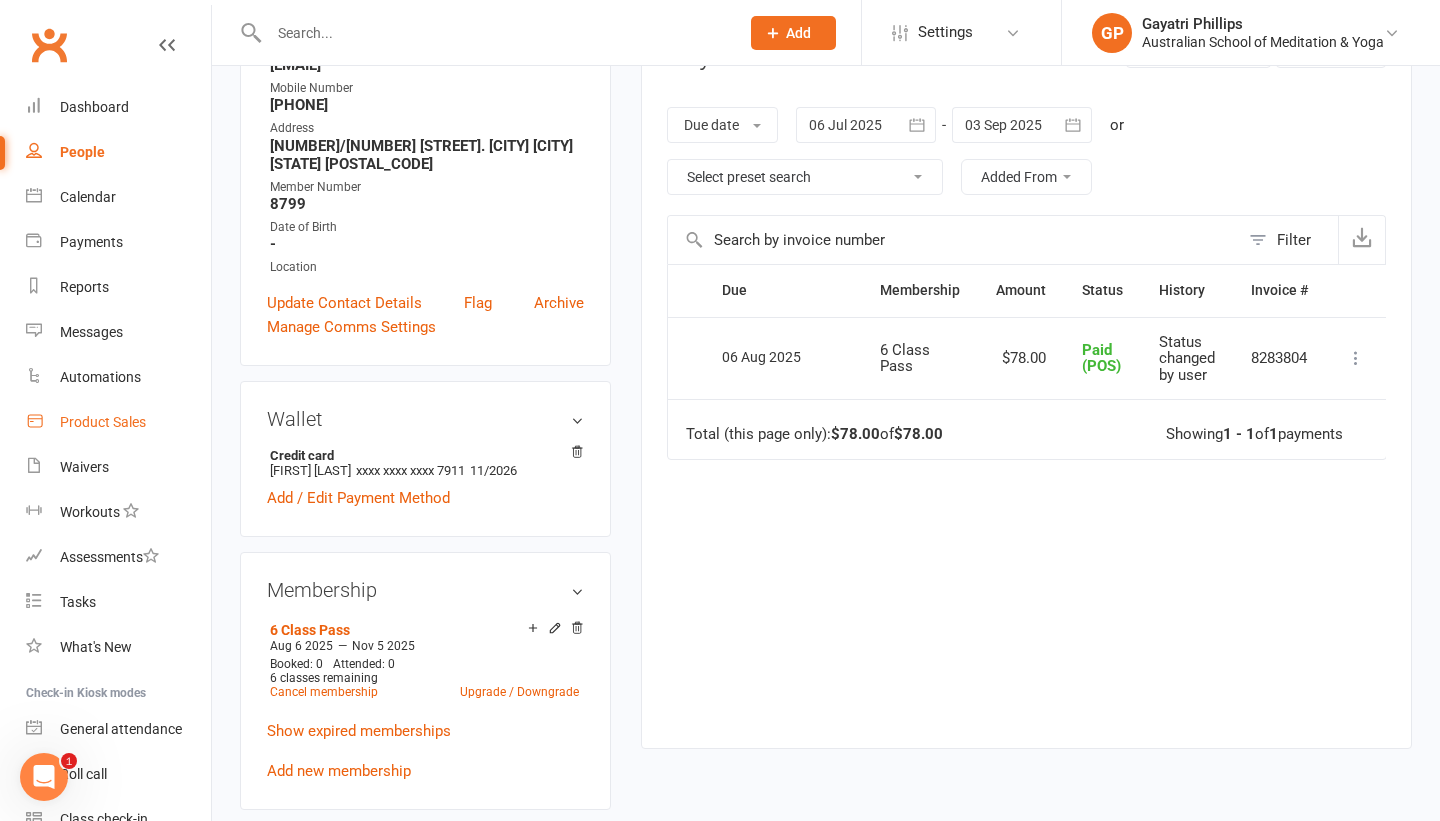 click on "Product Sales" at bounding box center [103, 422] 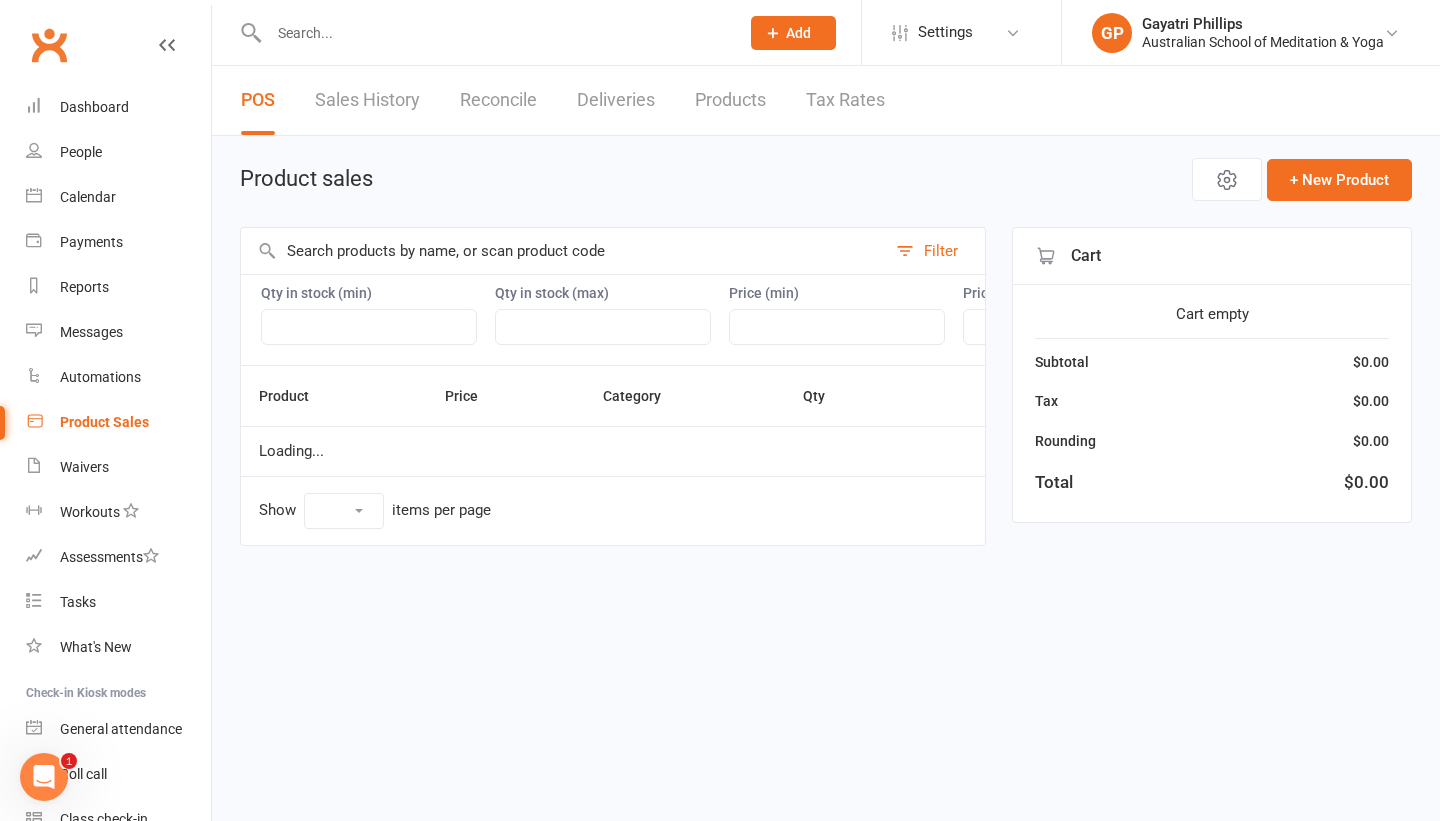 select on "50" 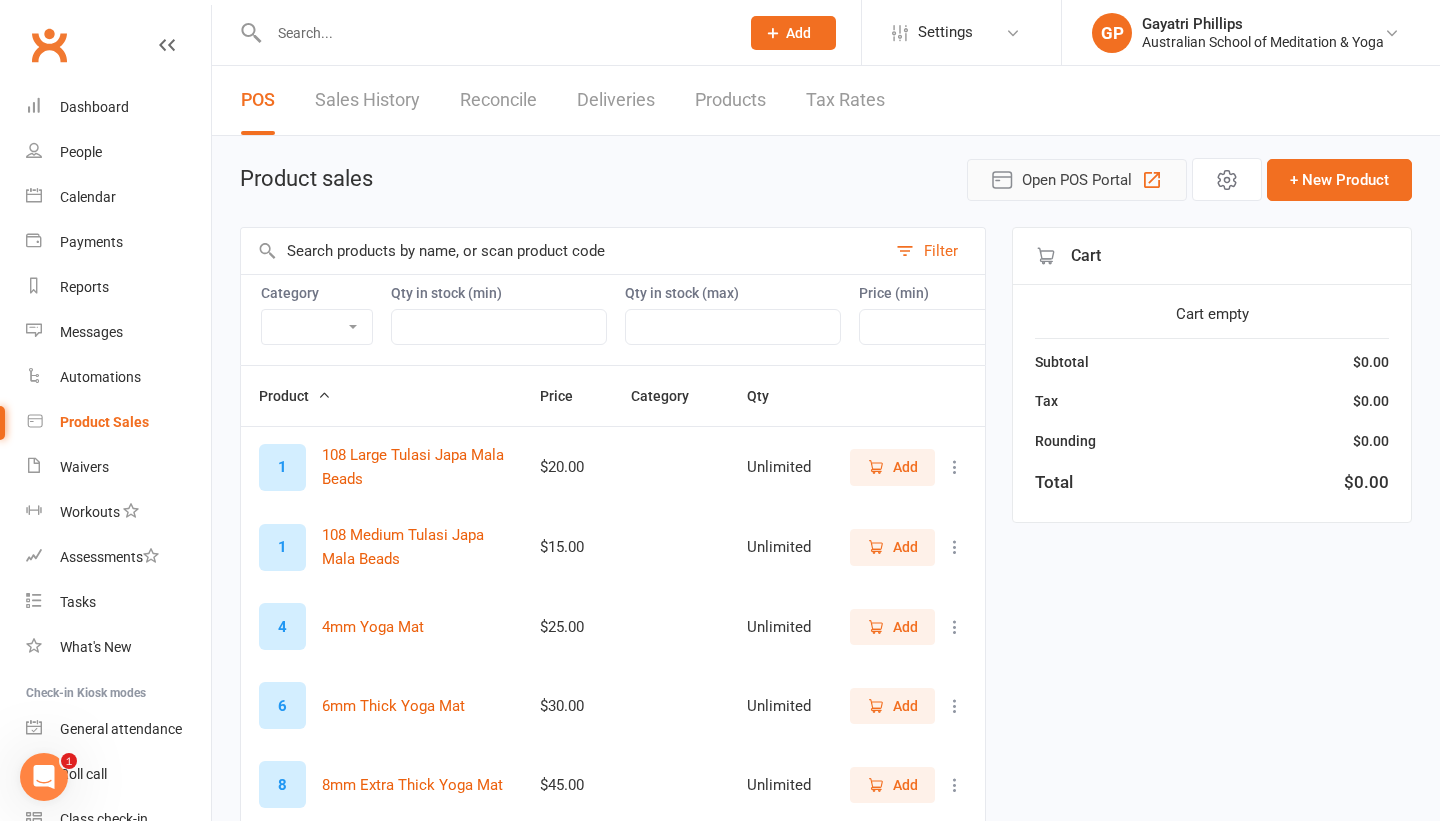 click on "Open POS Portal" at bounding box center [1077, 180] 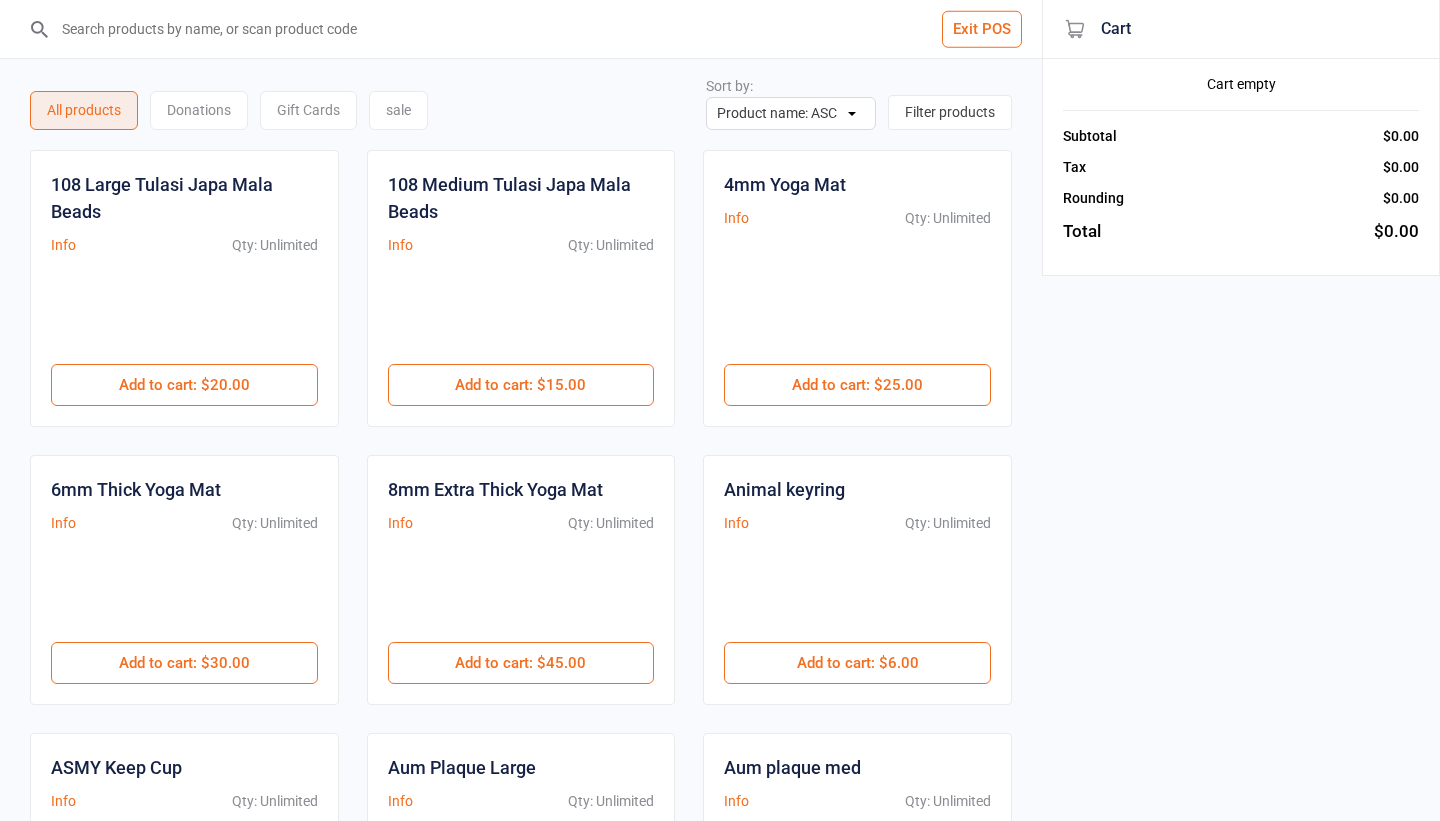 scroll, scrollTop: 0, scrollLeft: 0, axis: both 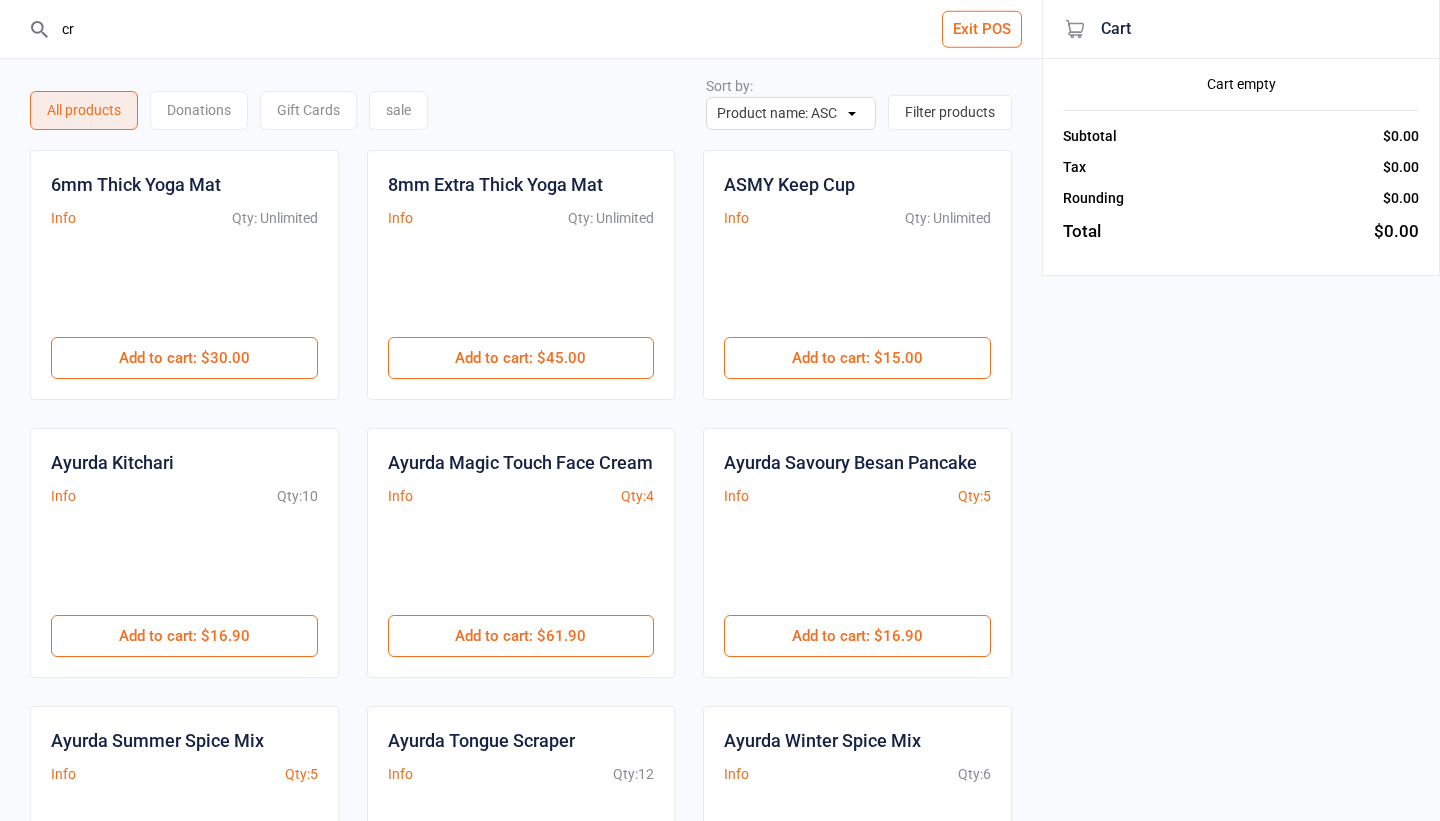 type on "c" 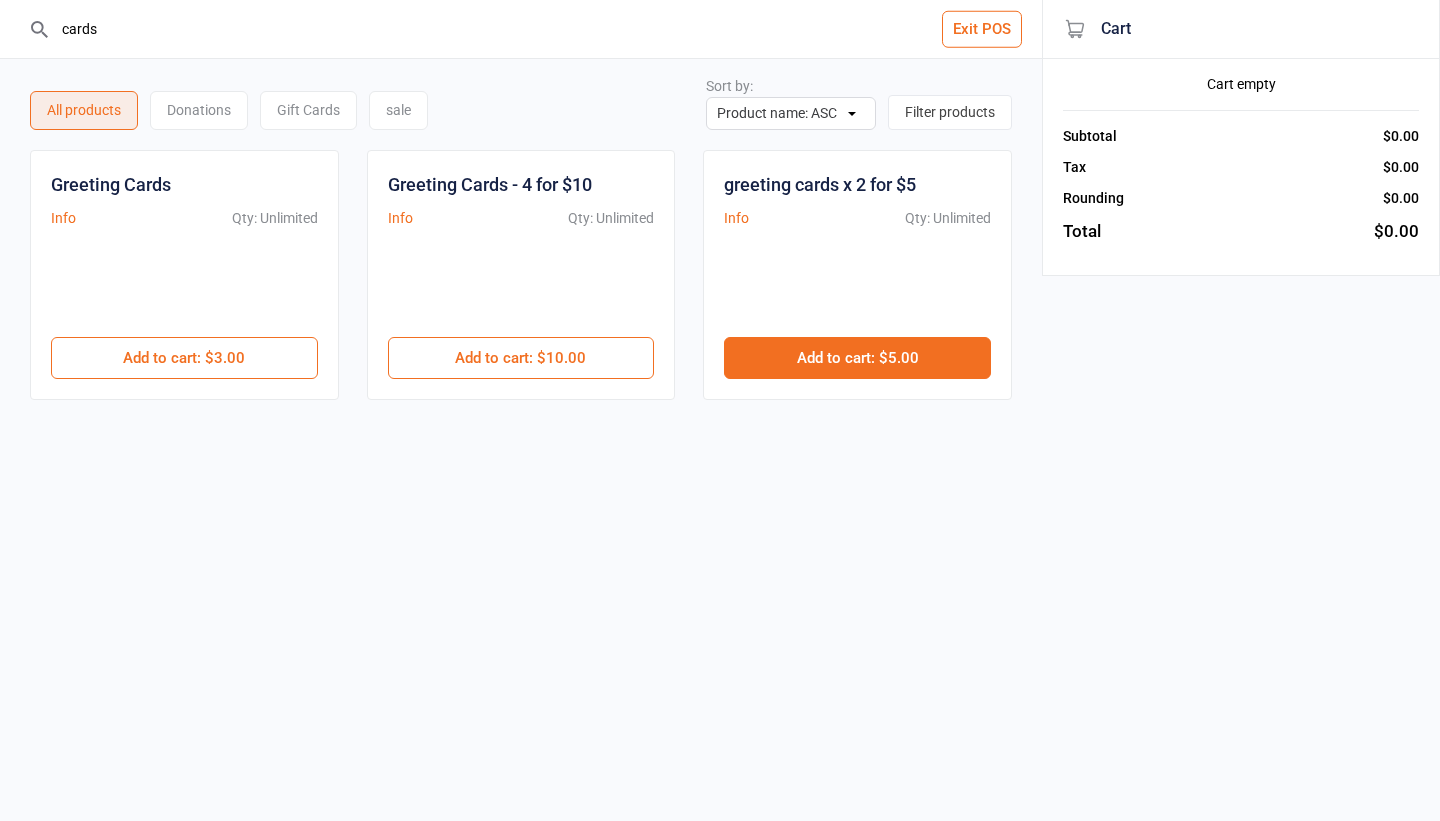type on "cards" 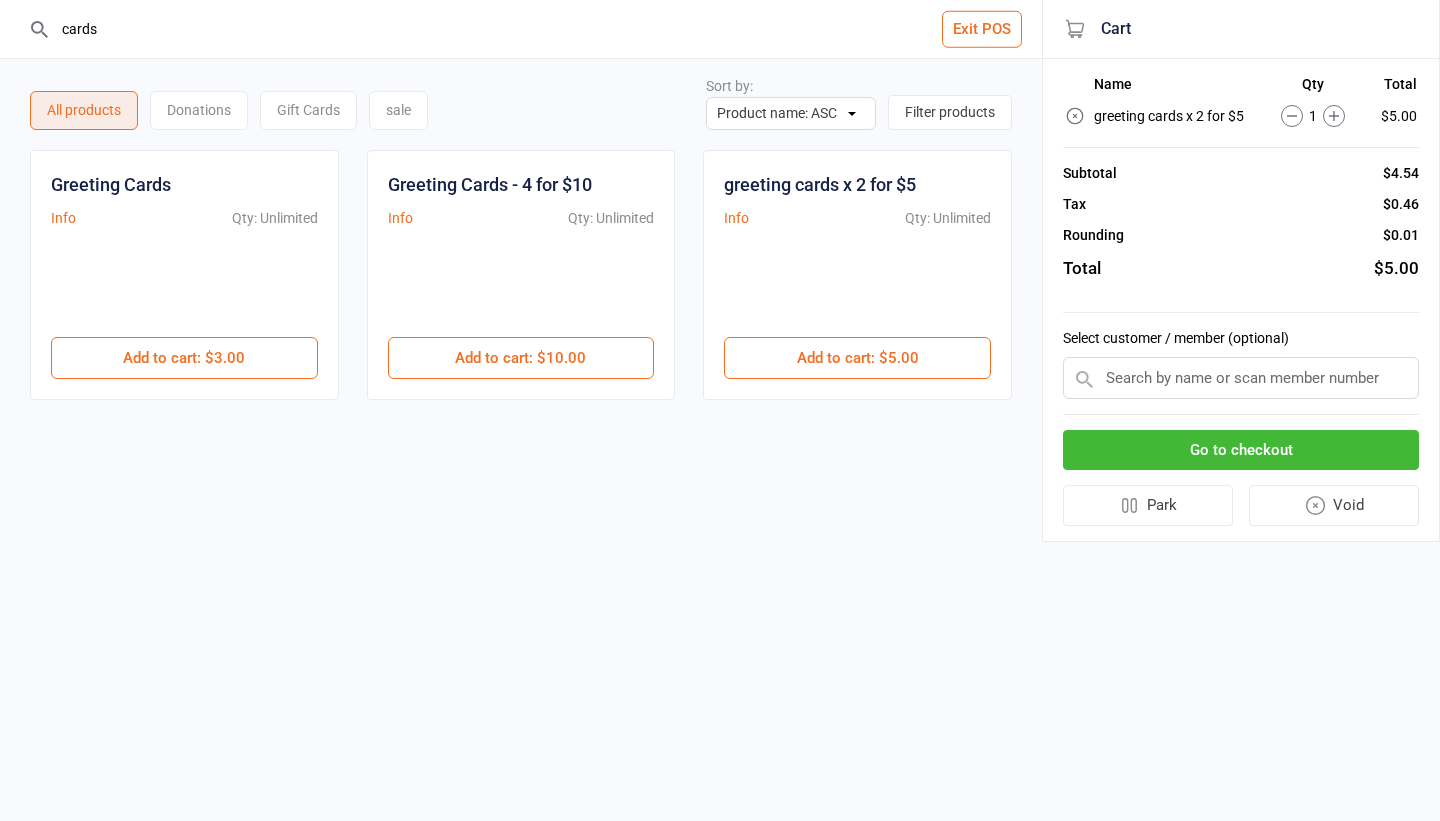 click on "Go to checkout" at bounding box center [1241, 450] 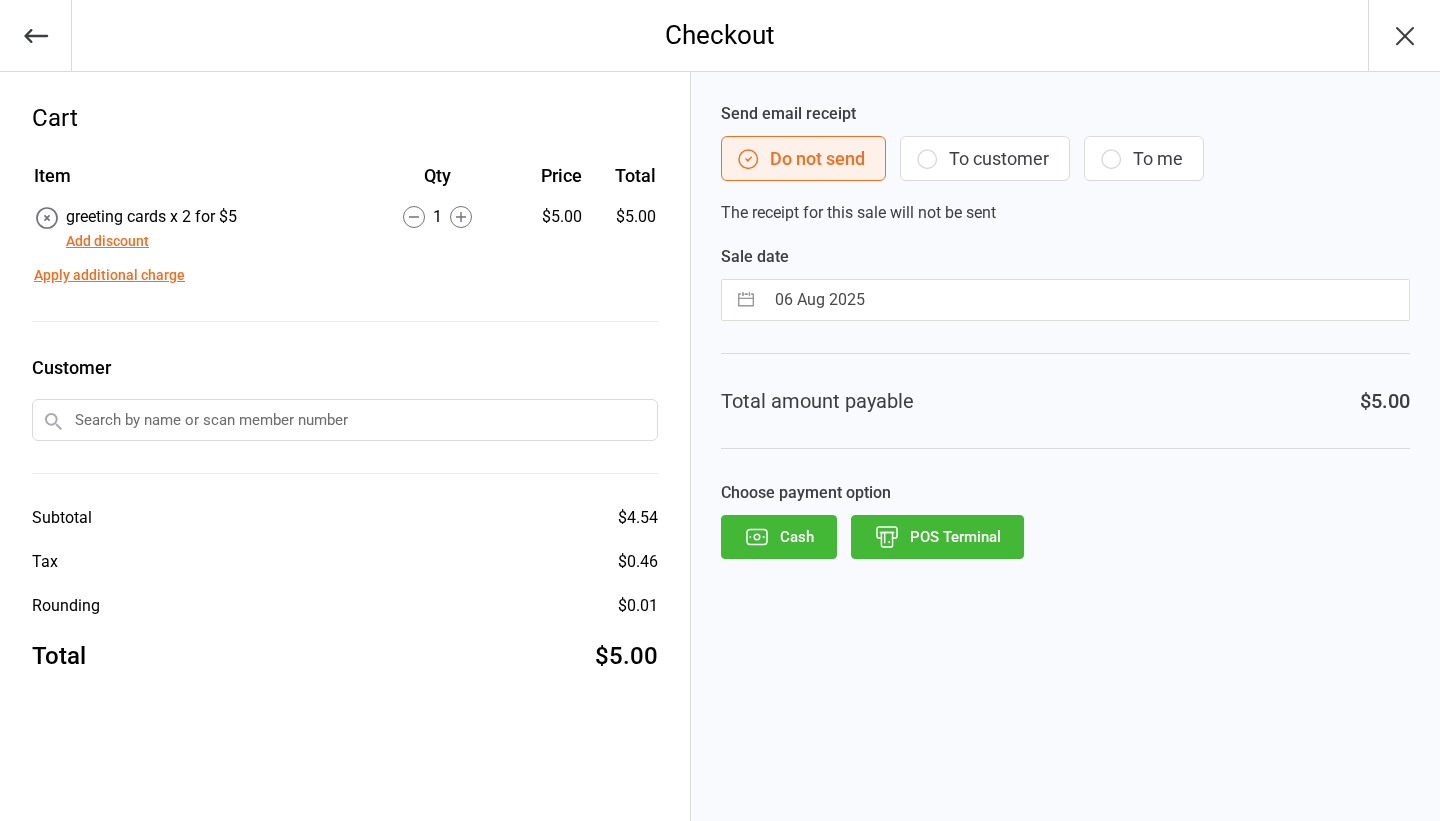 click on "POS Terminal" at bounding box center [937, 537] 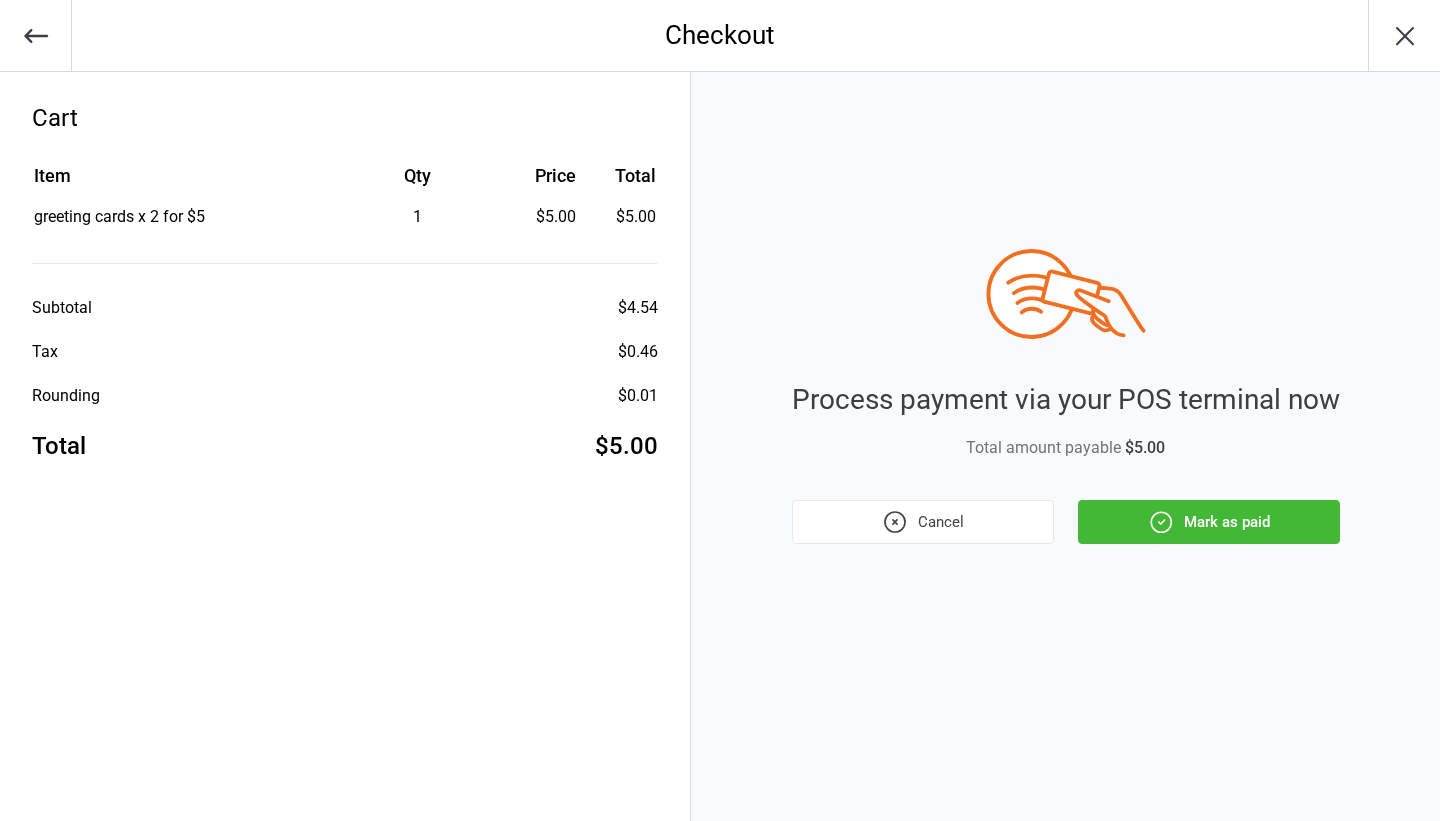 click on "Mark as paid" at bounding box center [1209, 522] 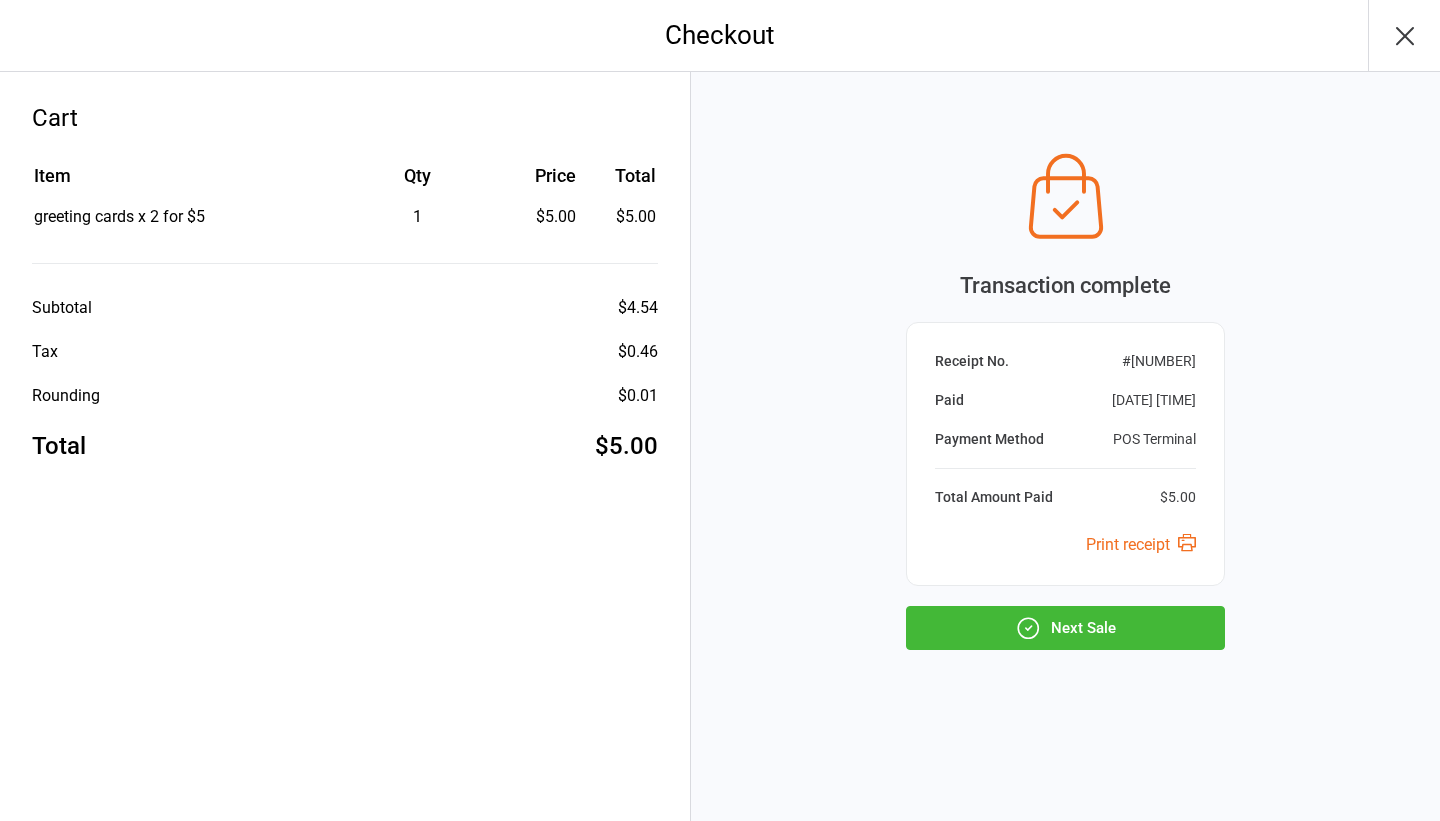 click on "Next Sale" at bounding box center (1065, 628) 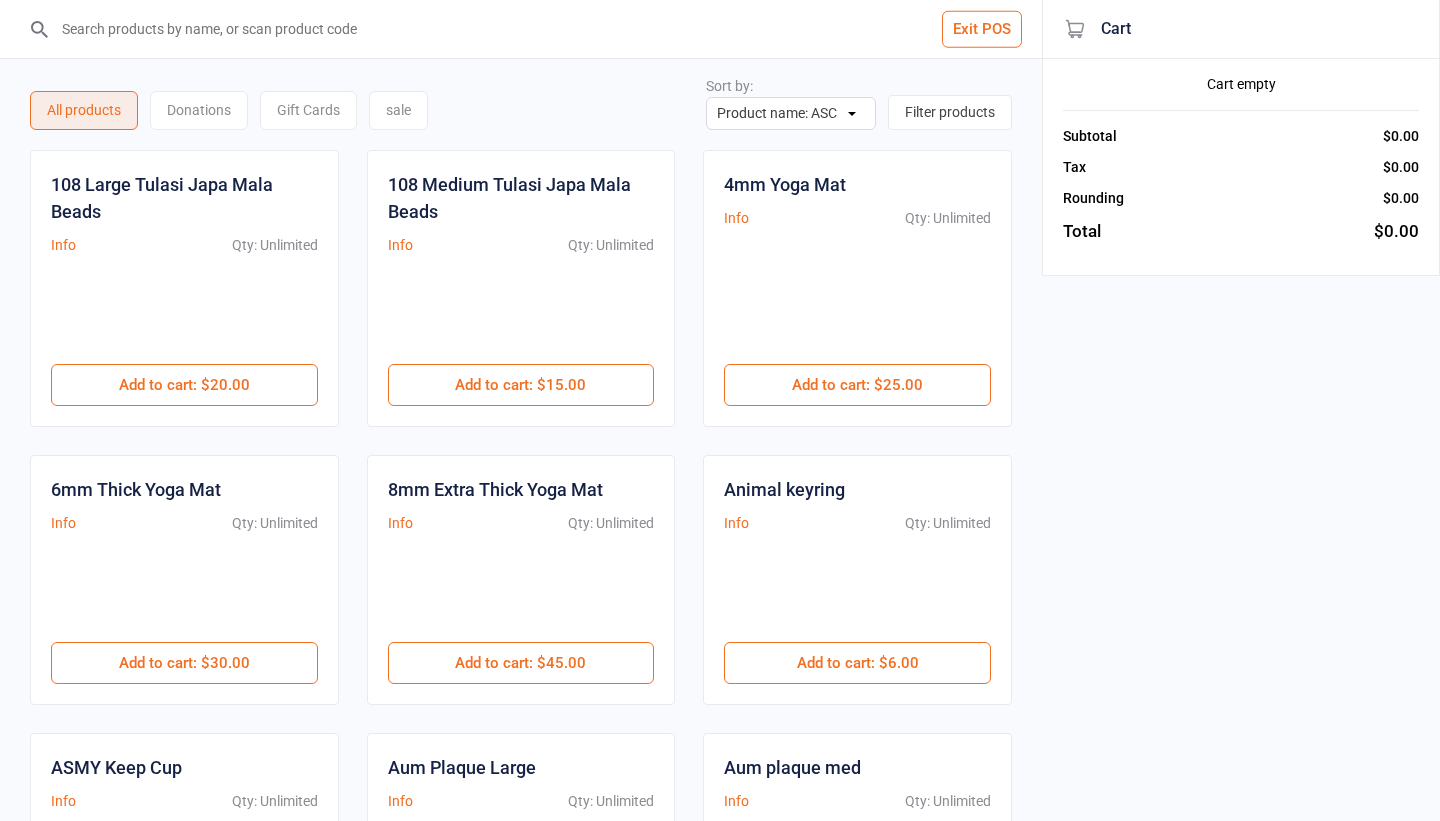 click on "Exit POS" at bounding box center (982, 29) 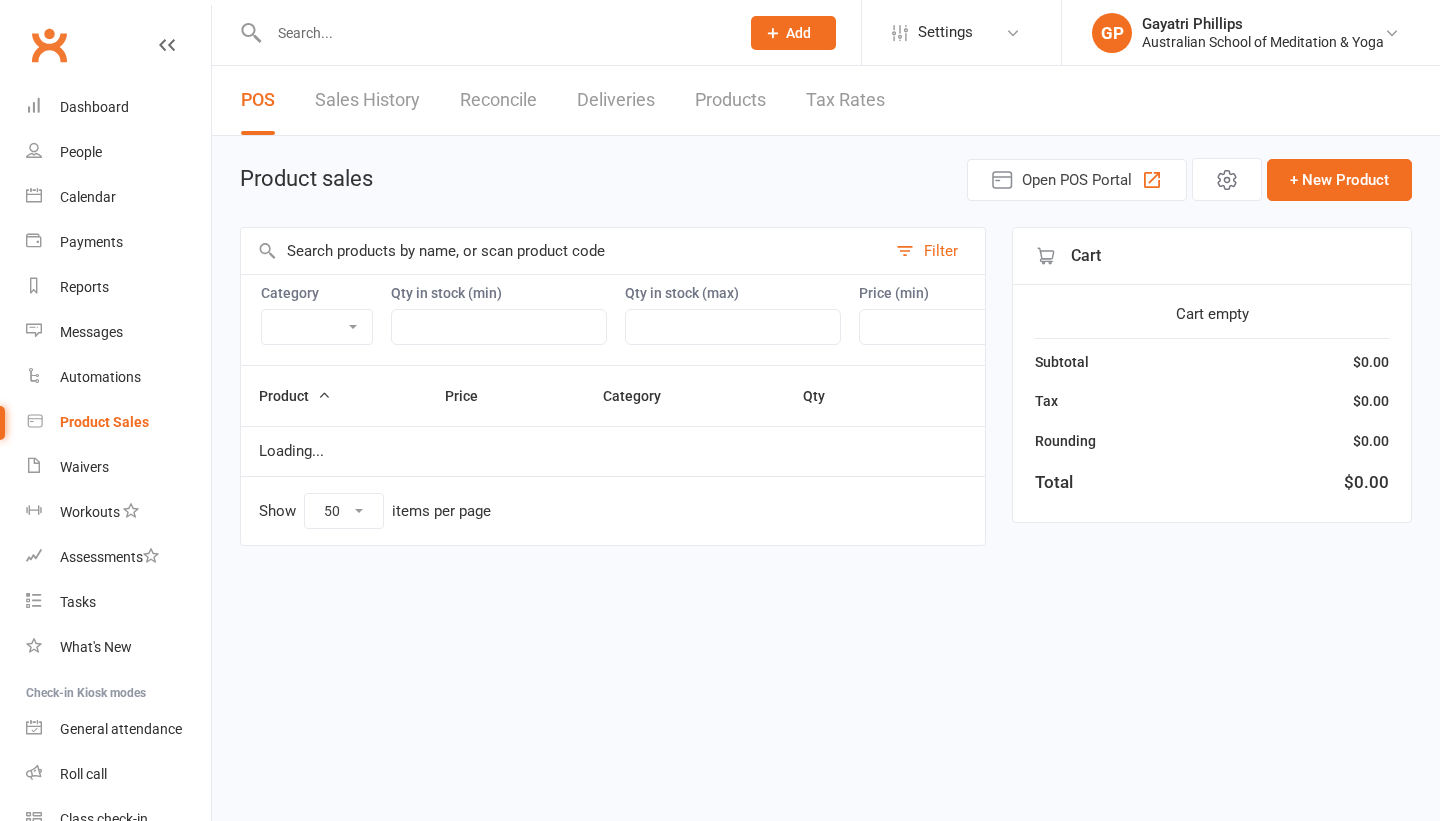 select on "50" 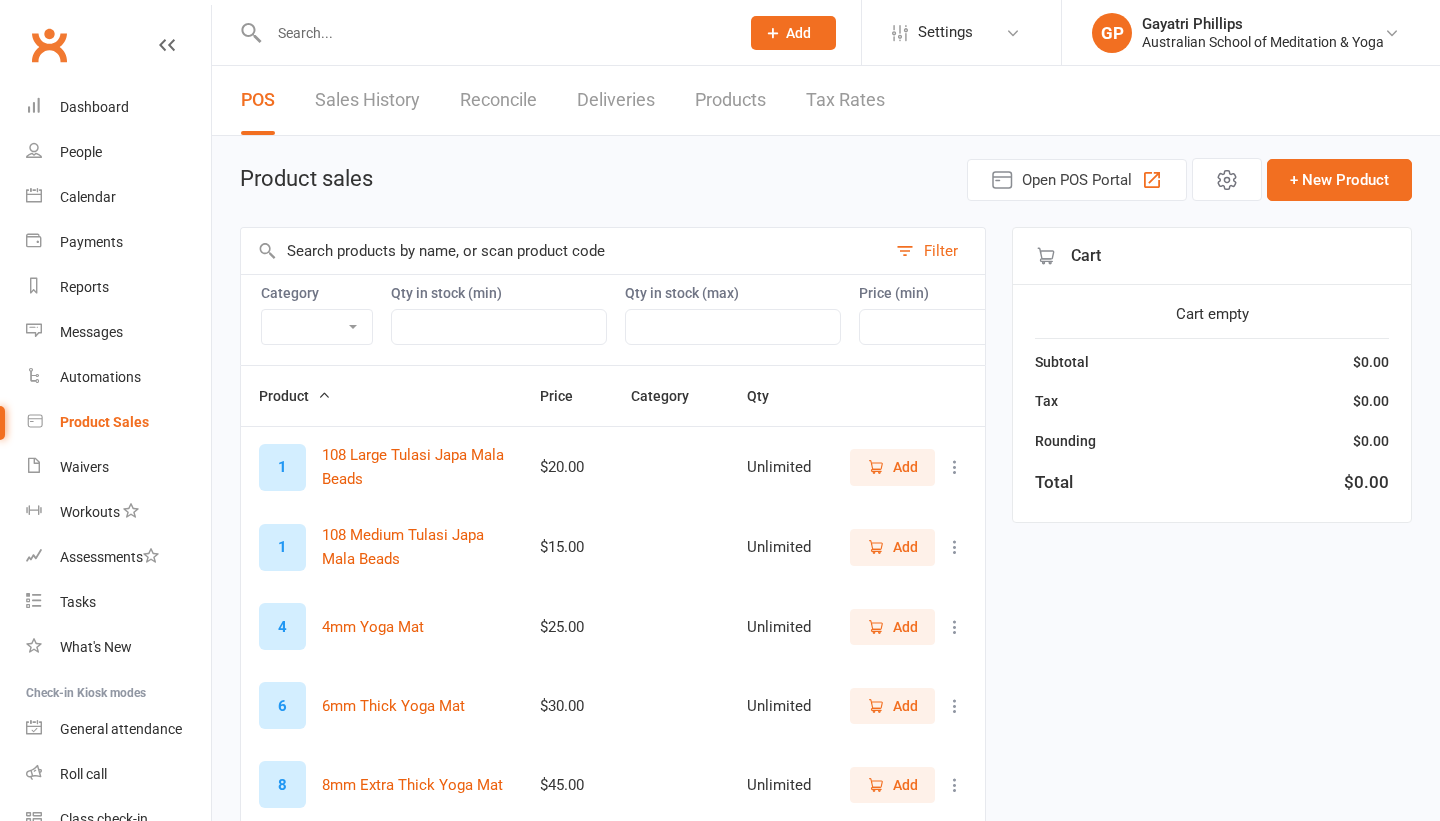 scroll, scrollTop: 0, scrollLeft: 0, axis: both 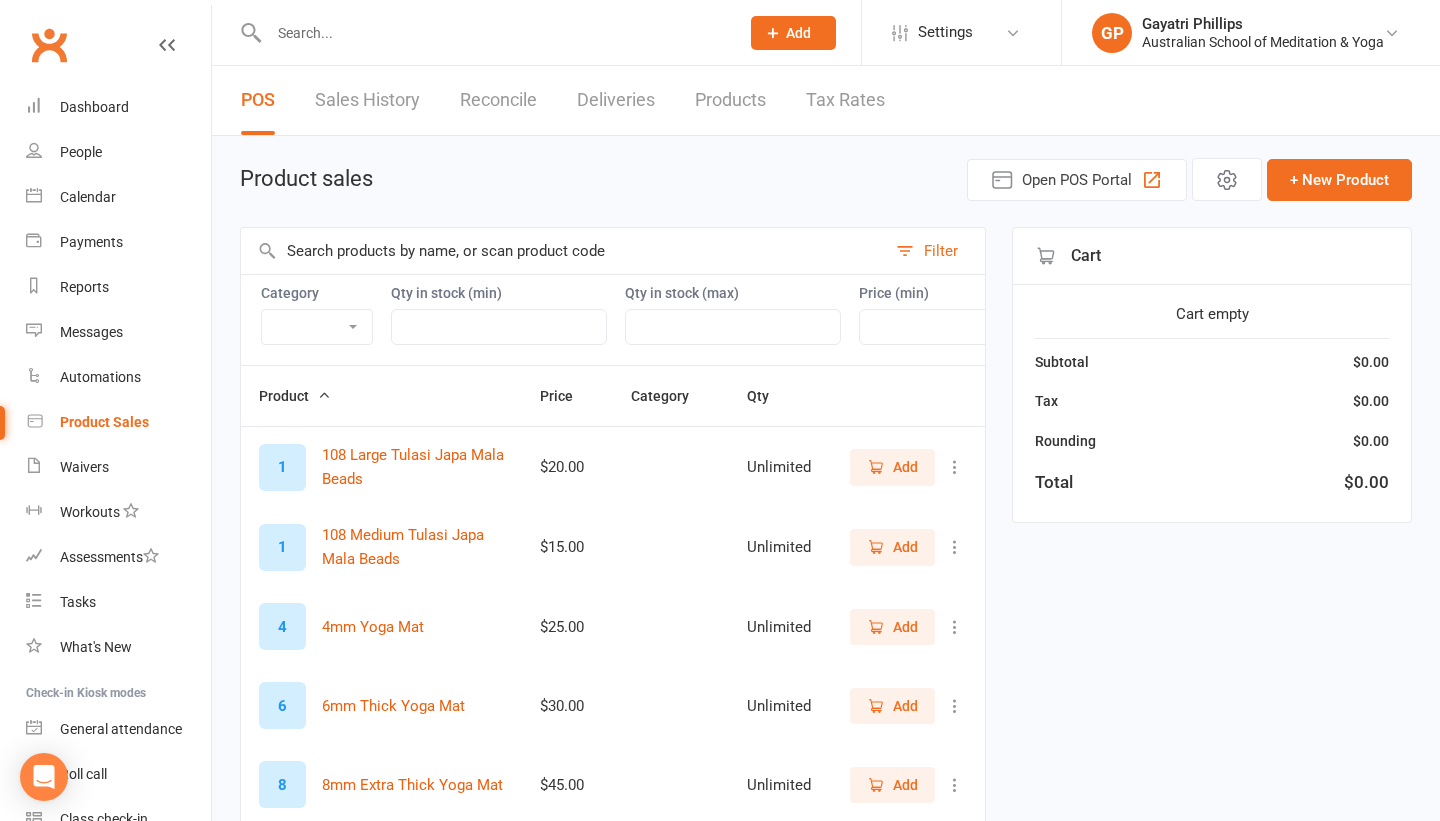 click at bounding box center [494, 33] 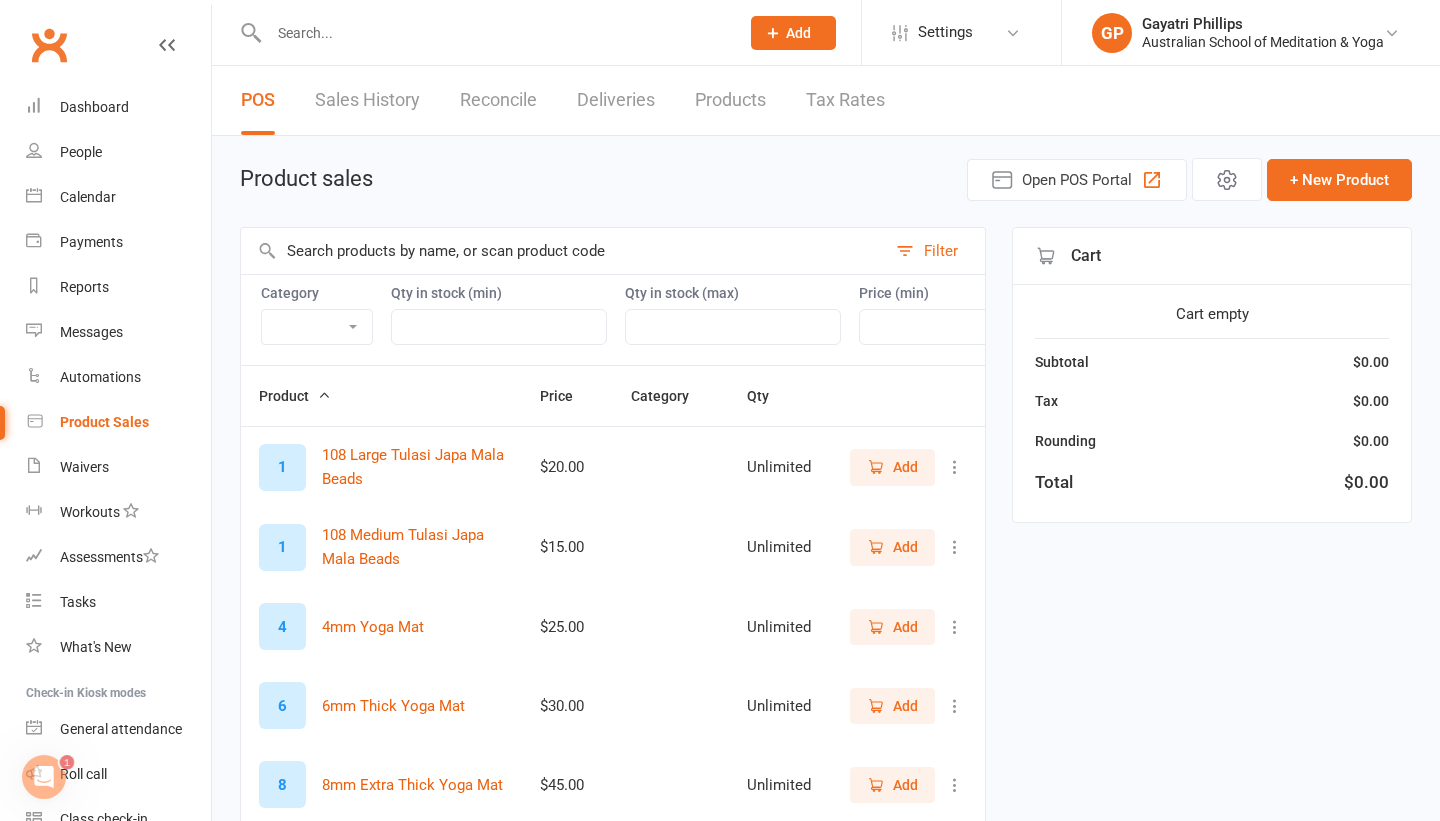 scroll, scrollTop: 0, scrollLeft: 0, axis: both 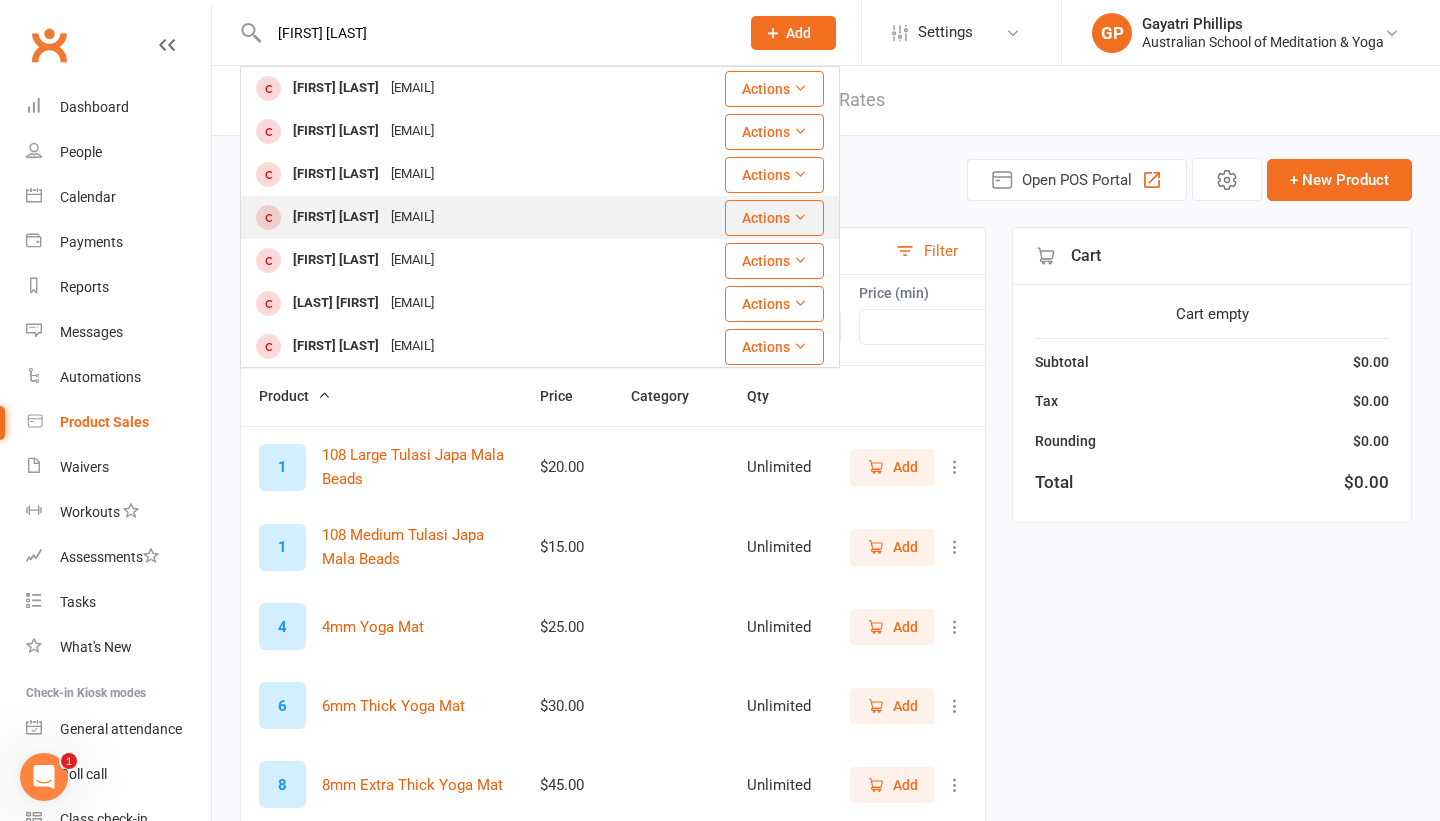 type on "[FIRST] [LAST]" 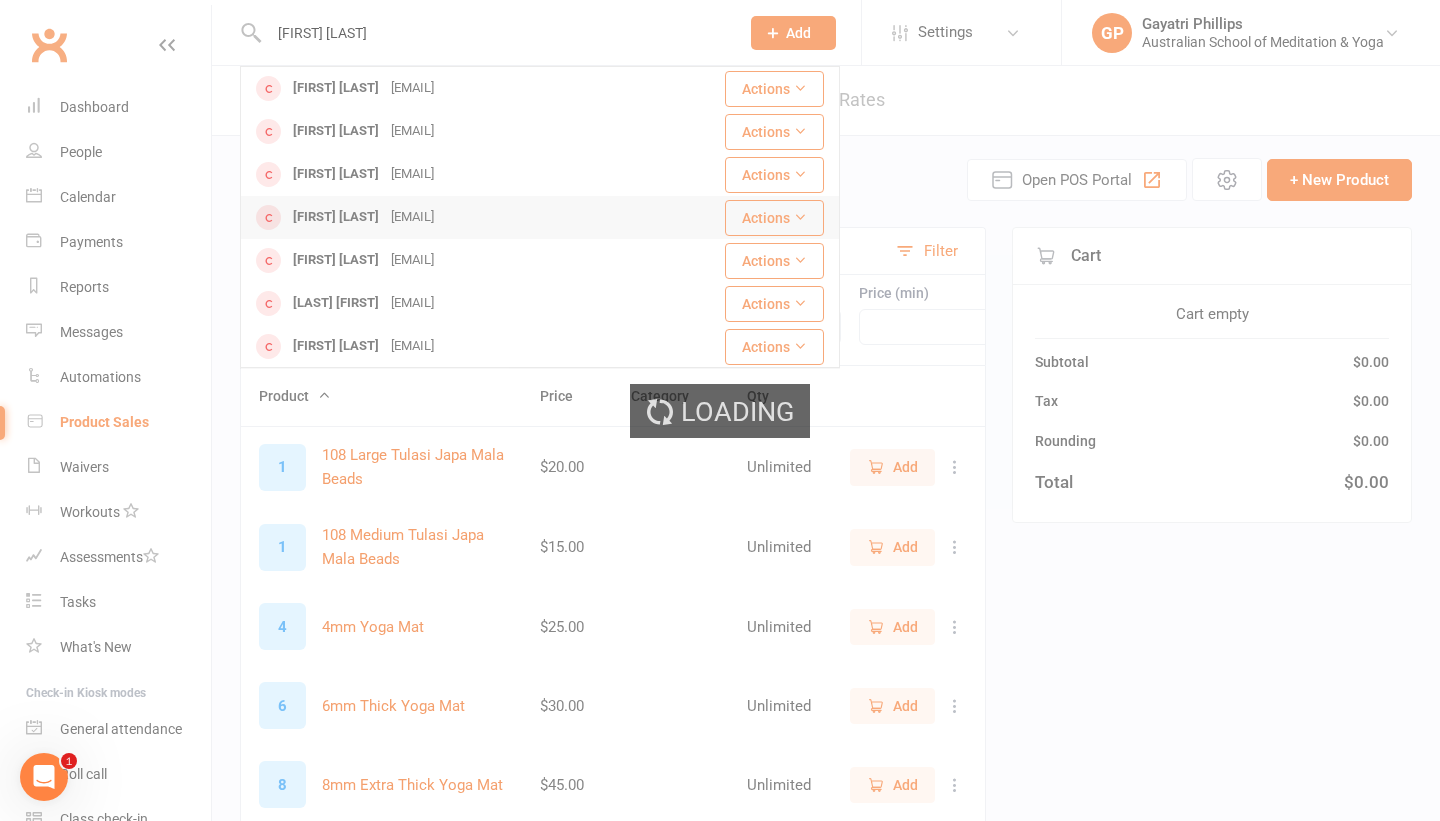 type 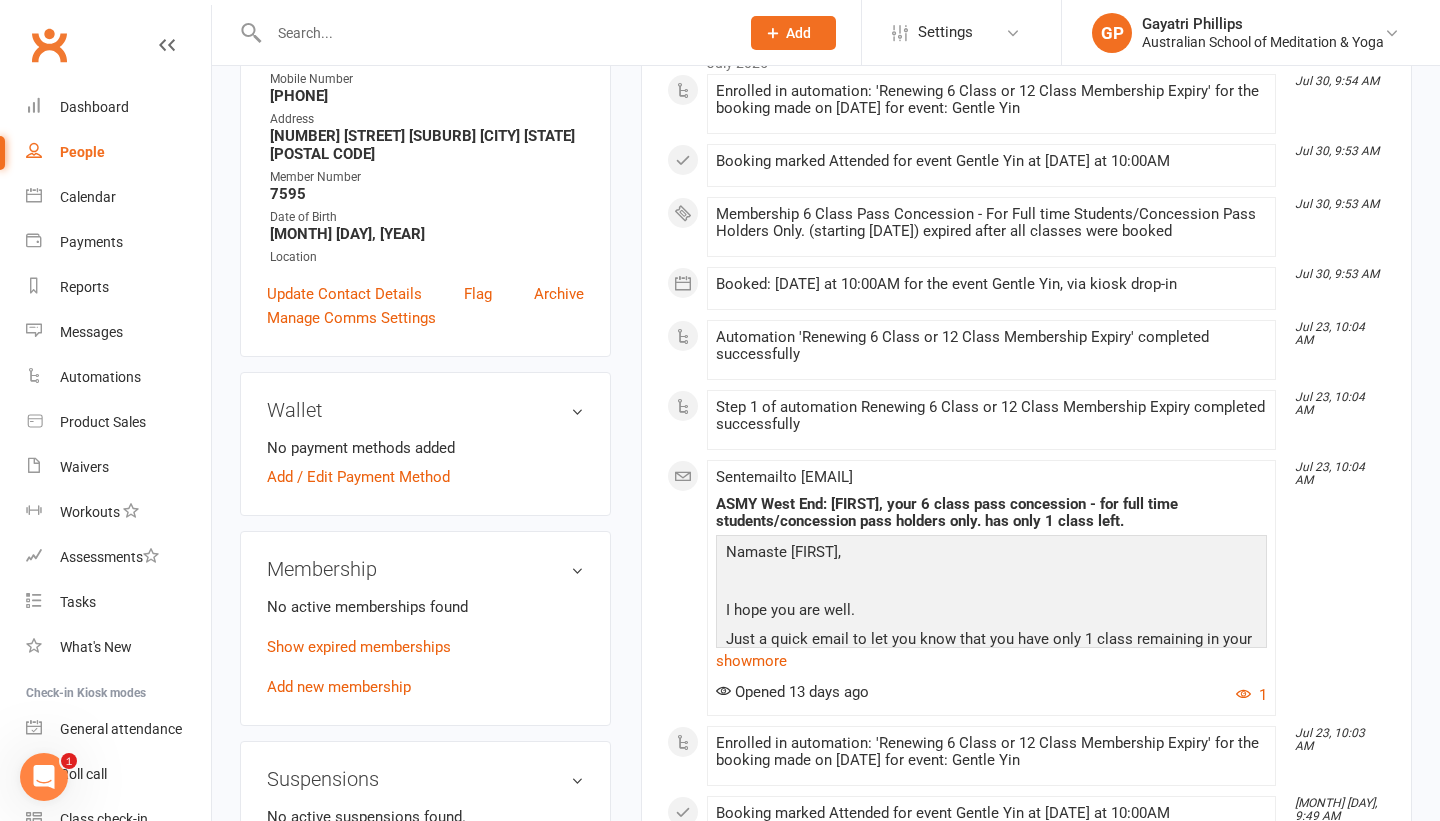 scroll, scrollTop: 387, scrollLeft: 0, axis: vertical 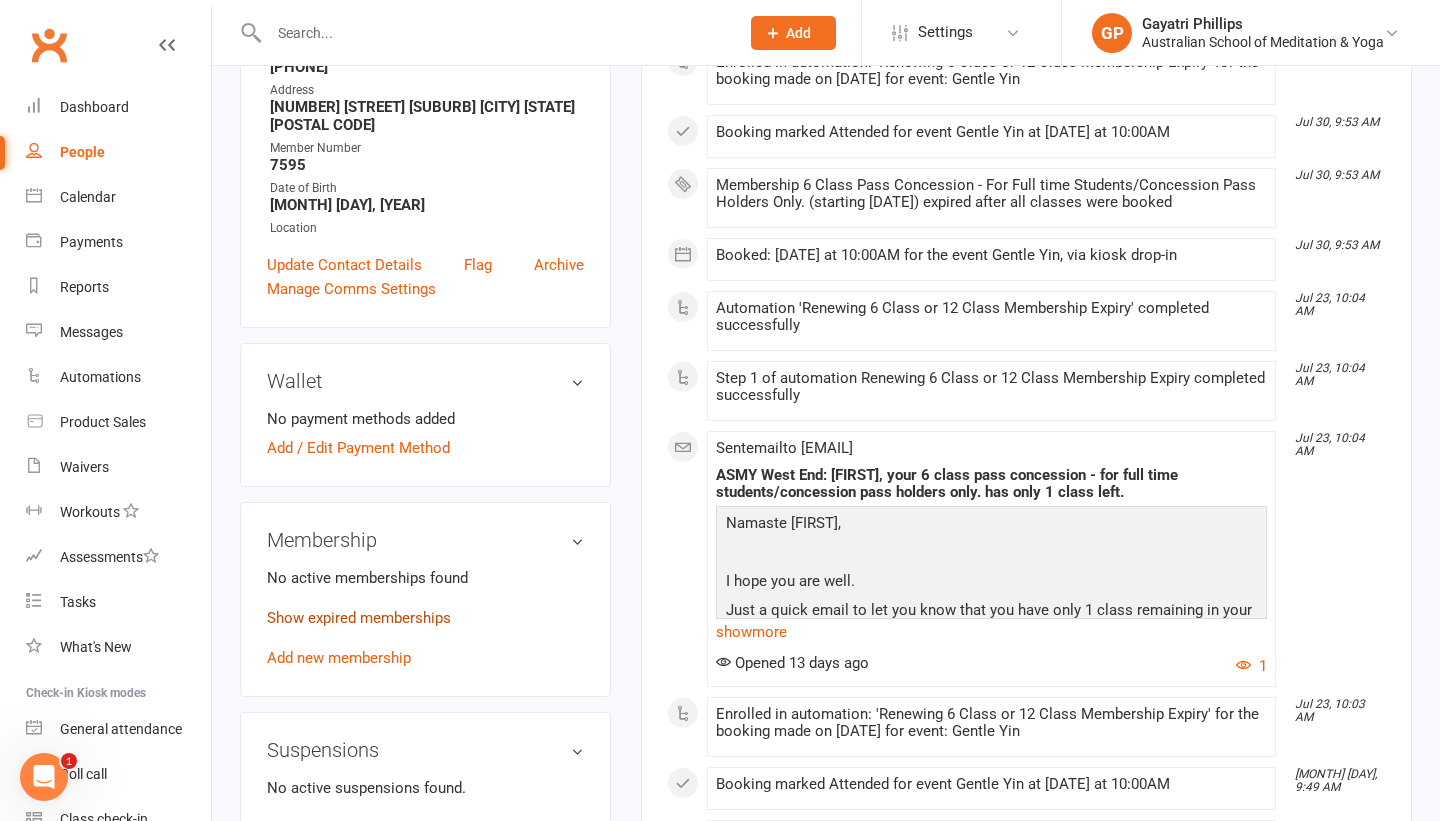 click on "Show expired memberships" at bounding box center [359, 618] 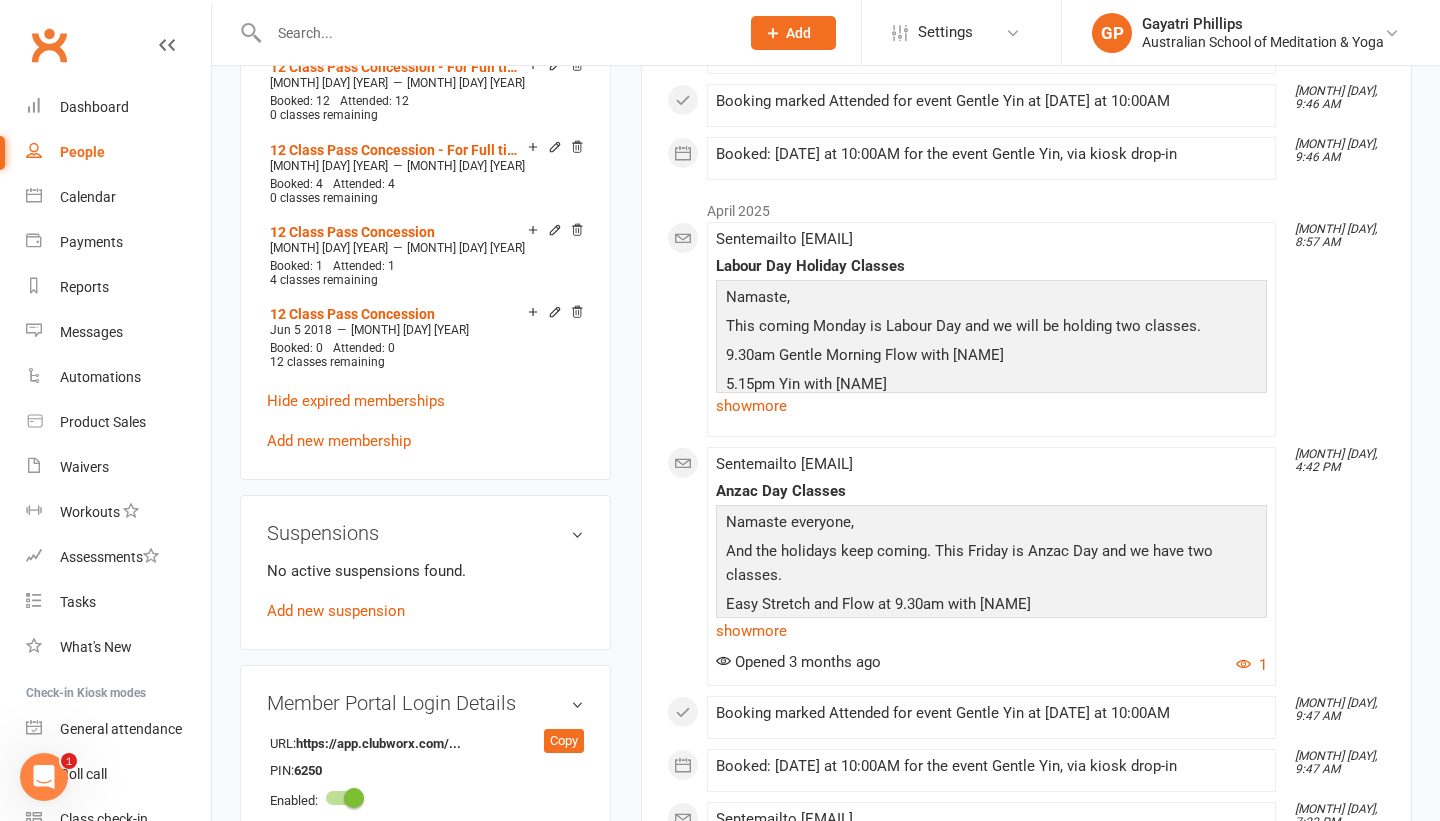scroll, scrollTop: 2138, scrollLeft: 0, axis: vertical 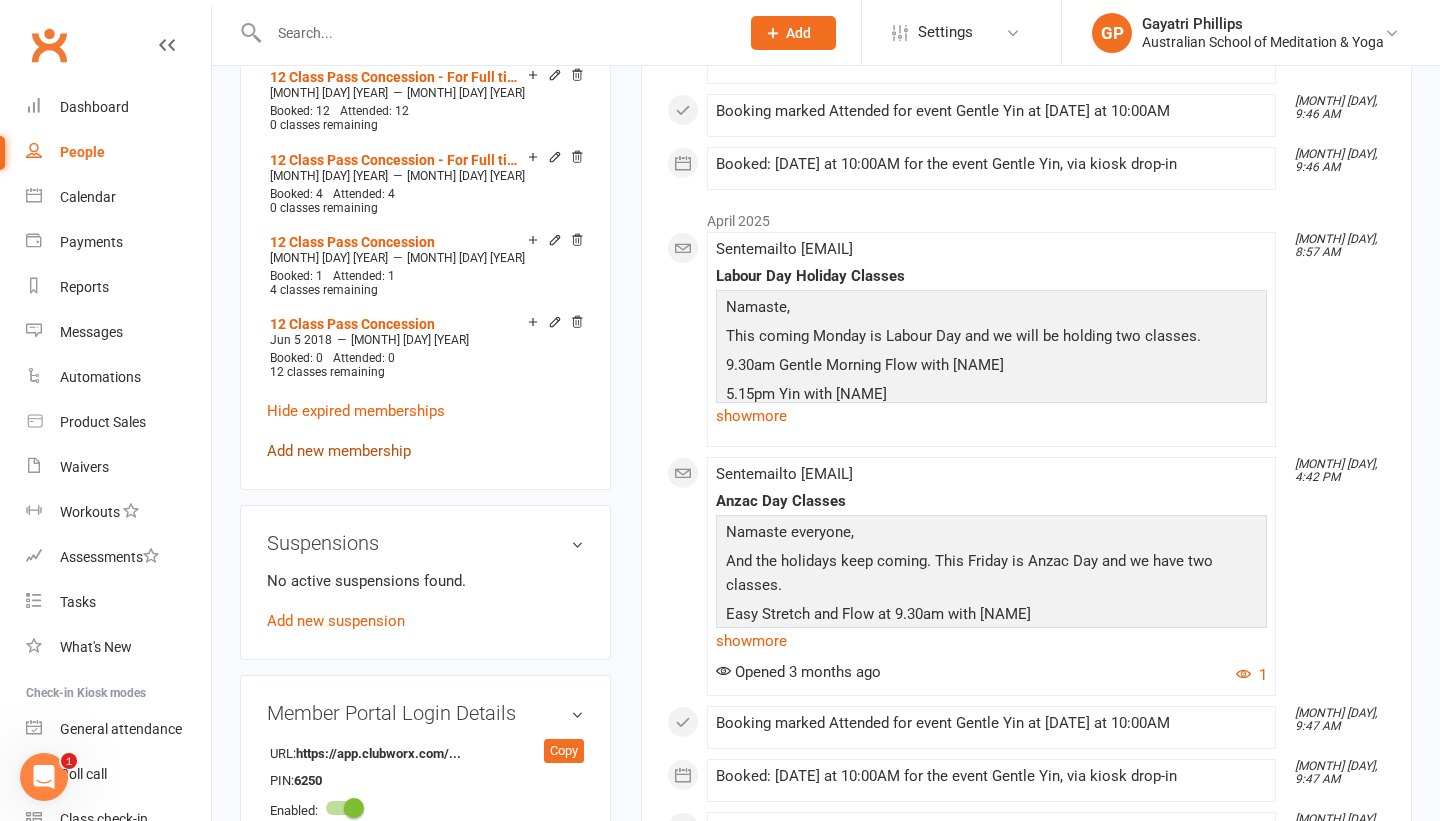 click on "Add new membership" at bounding box center (339, 451) 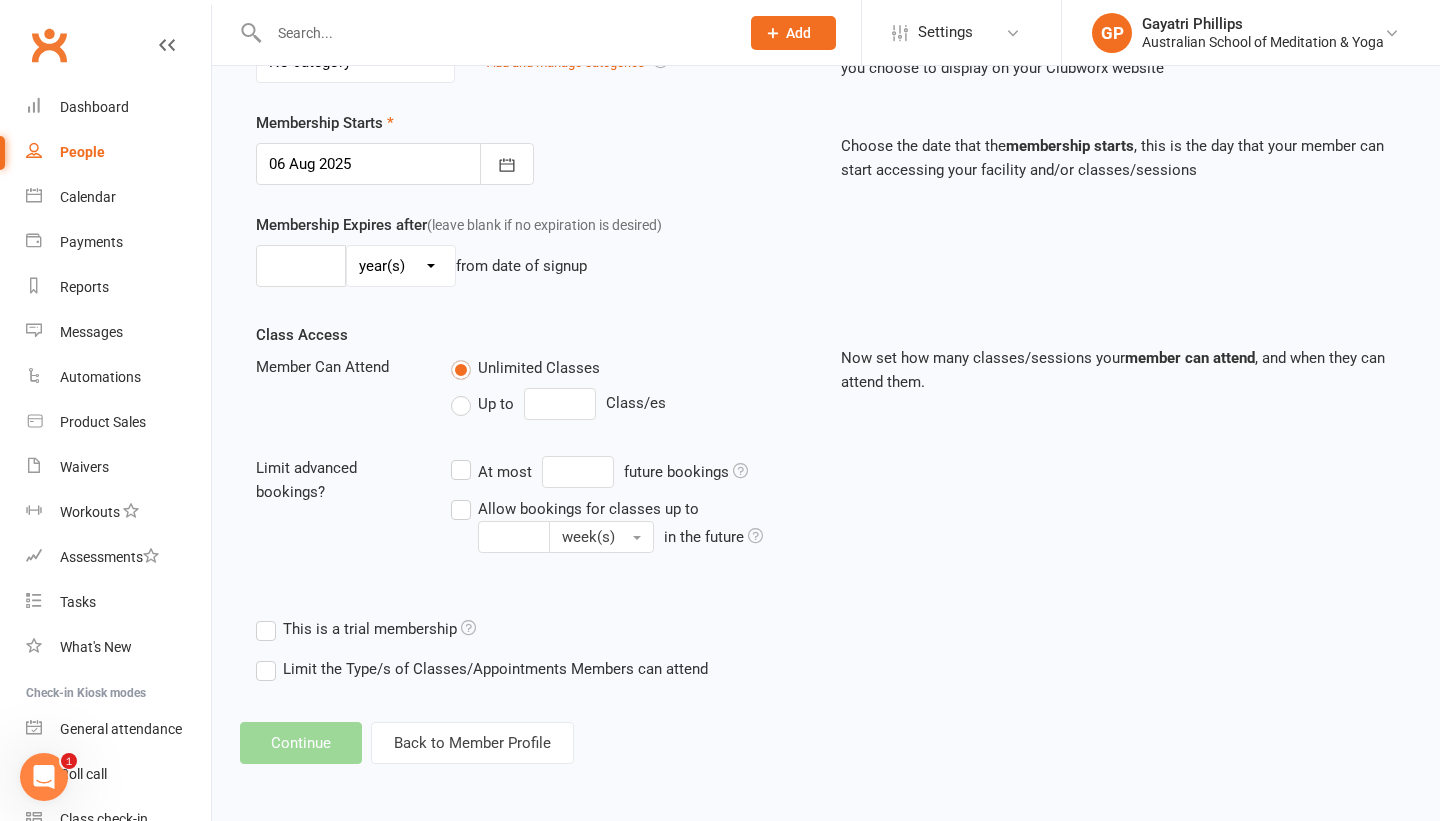 scroll, scrollTop: 0, scrollLeft: 0, axis: both 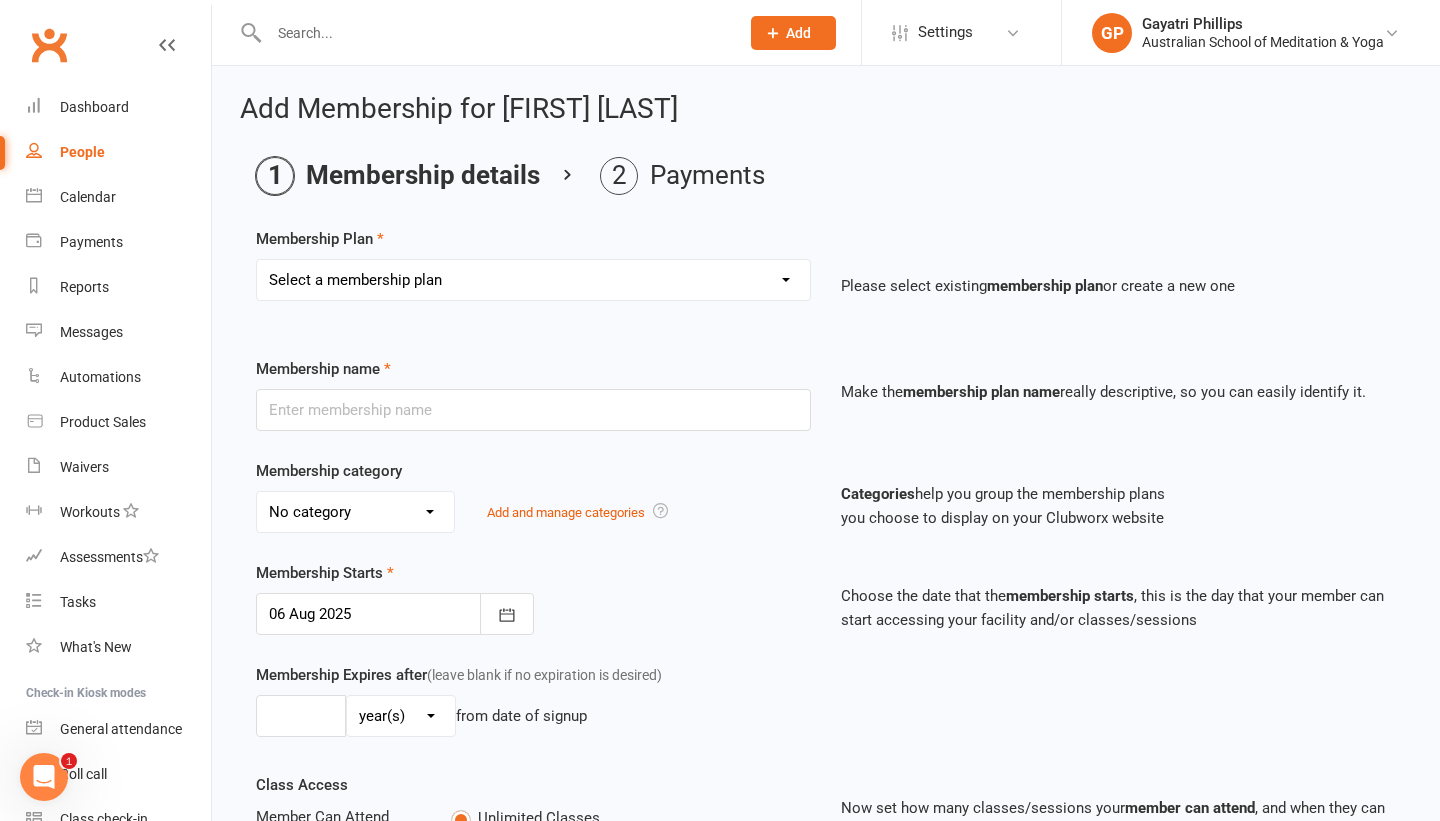 click on "Select a membership plan Create new Membership Plan Intro: Unlimited 1 Month Membership Intro: 6 Class Pass Intro: 6 Class Pass Concession - For Full time Students/Concession Pass Holders Only. 6 Class Pass 6 Class Pass Concession - For Full time Students/Concession Pass Holders Only. 12 Class Pass 12 Class Pass Concession - For Full time Students/Concession Pass Holders Only. Unlimited 1 Month Membership Unlimited 3 Month Membership Unlimited 6 Month Membership: Monthly Payments Unlimited Yearly Membership: Fortnightly Payments Unlimited Yearly Membership: Monthly Payments 6 Months Upfront Membership 12 Months Upfront Membership Casual Casual Concession - For Full time Students/Concession Pass Holders Only. Unlimited 3 Months Membership - $99 - New Members Unlimited 6 month Fortnightly payments Open Day - 6 Months Upfront Membership Open Day - 12 Months Upfront Membership 12 Class Intro Offer - $99 - News Members Deep Peace 10 Class Pass $50 Gift Card Voucher $100 Gift Card Voucher $100 Donation" at bounding box center (533, 280) 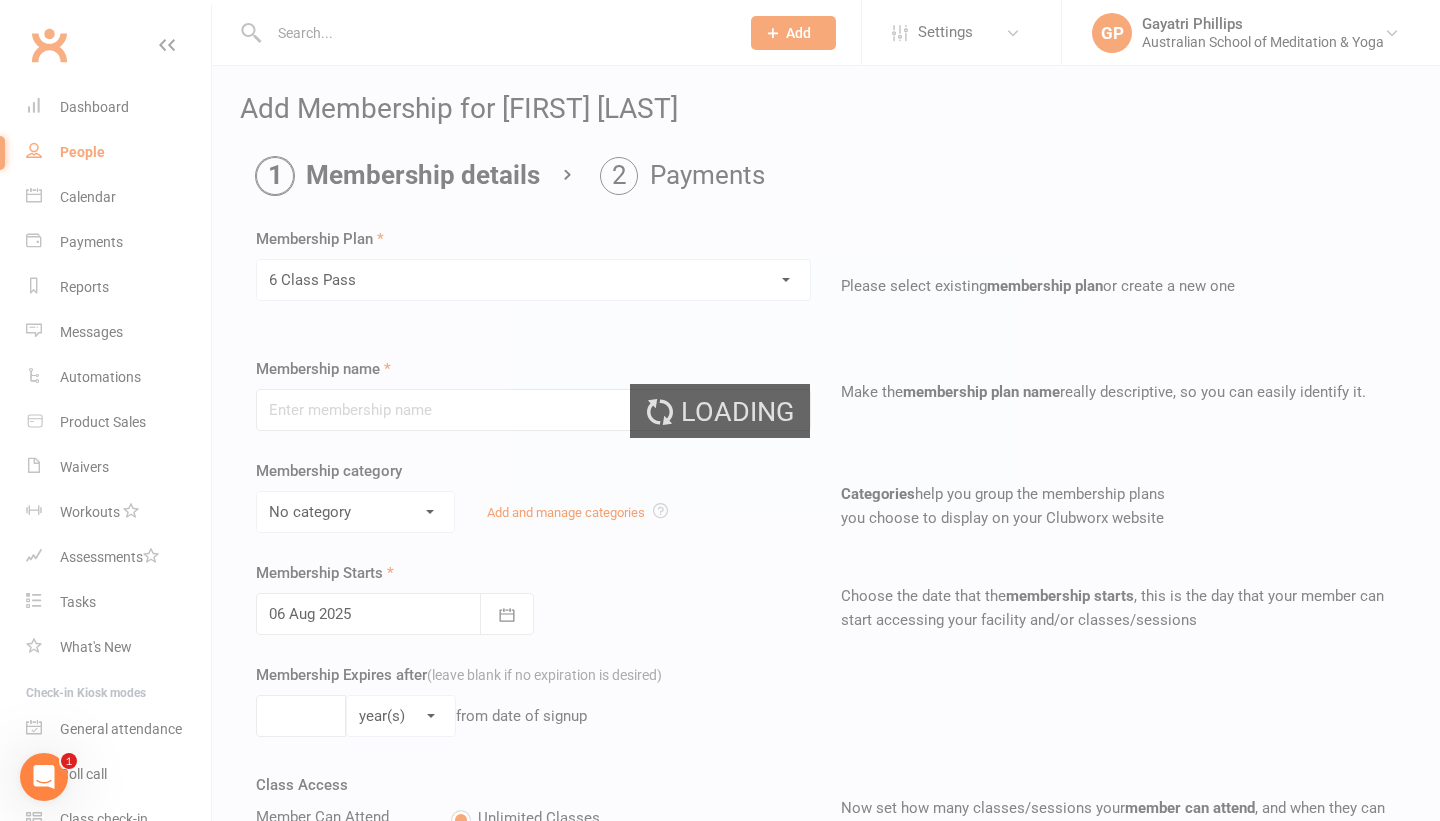 type on "6 Class Pass" 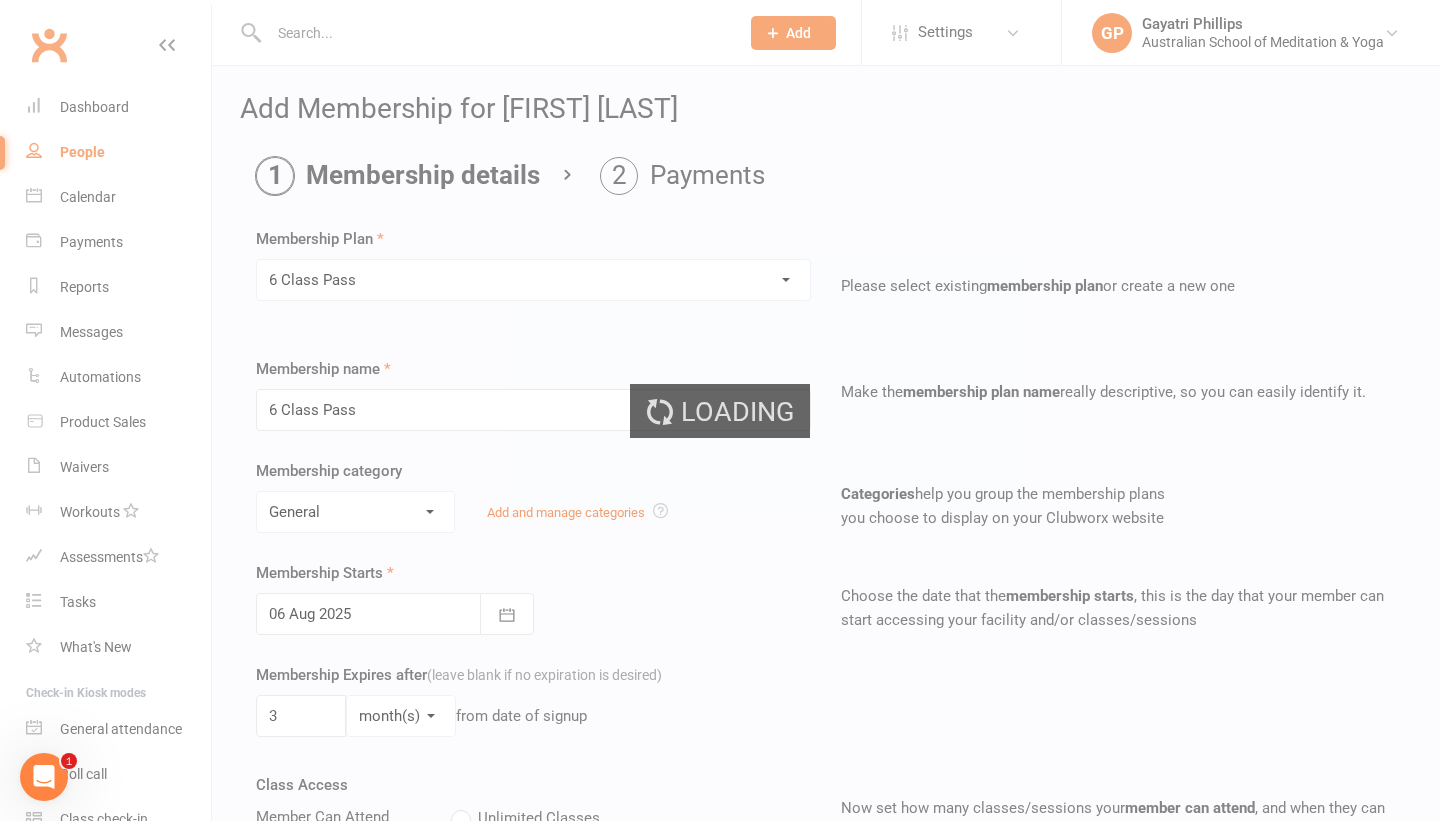 type on "6" 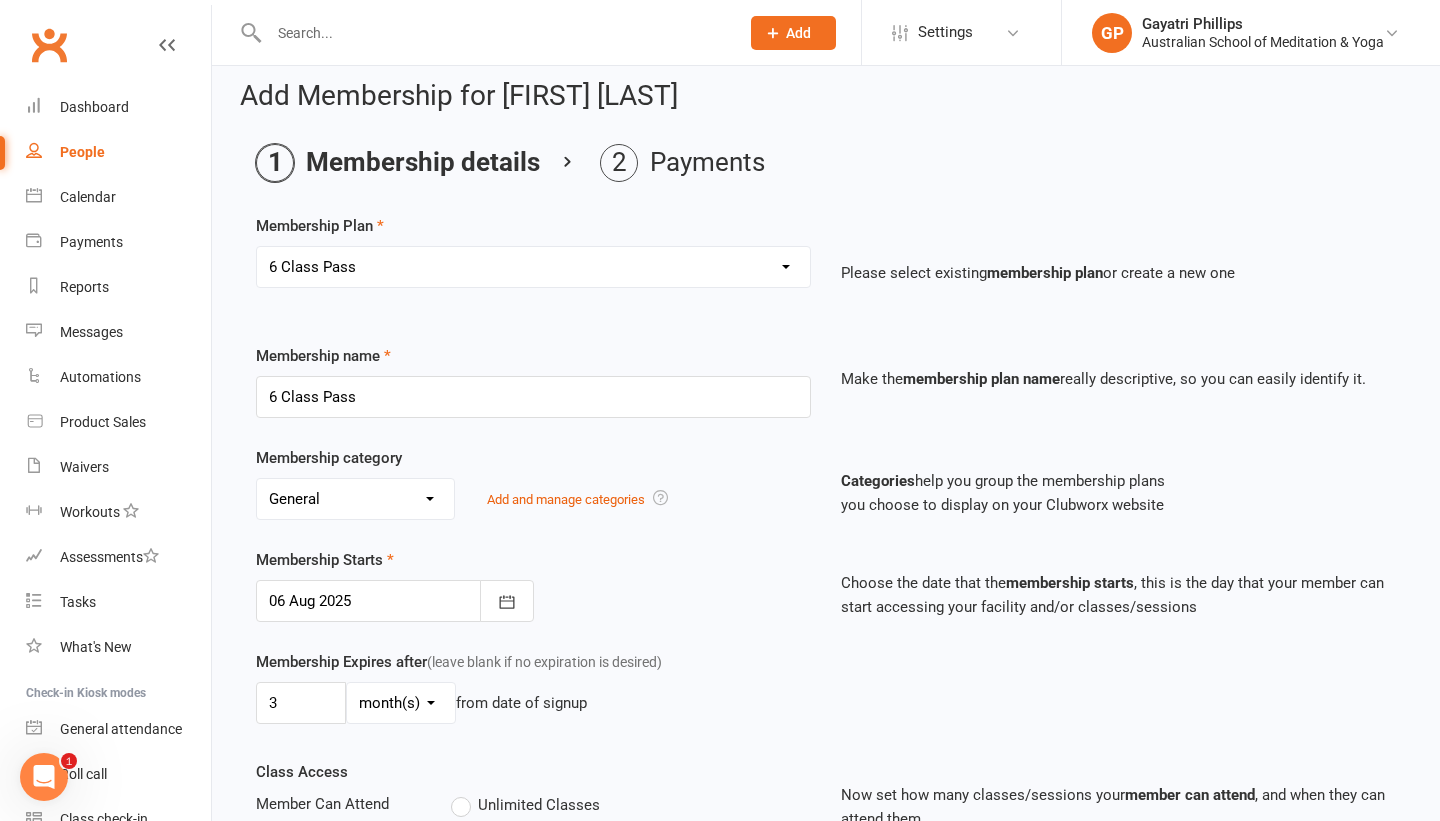 scroll, scrollTop: 0, scrollLeft: 0, axis: both 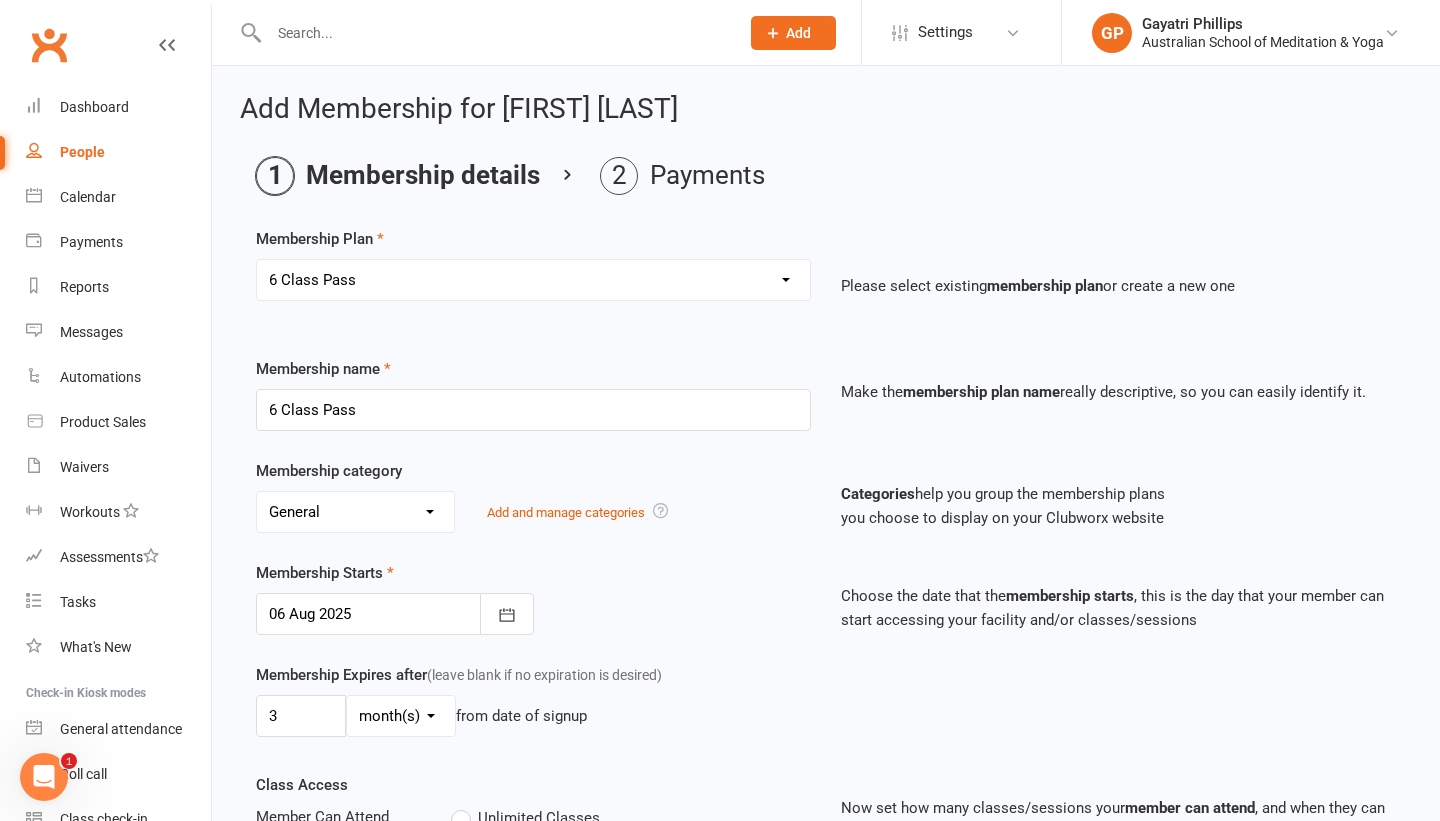 click on "Select a membership plan Create new Membership Plan Intro: Unlimited 1 Month Membership Intro: 6 Class Pass Intro: 6 Class Pass Concession - For Full time Students/Concession Pass Holders Only. 6 Class Pass 6 Class Pass Concession - For Full time Students/Concession Pass Holders Only. 12 Class Pass 12 Class Pass Concession - For Full time Students/Concession Pass Holders Only. Unlimited 1 Month Membership Unlimited 3 Month Membership Unlimited 6 Month Membership: Monthly Payments Unlimited Yearly Membership: Fortnightly Payments Unlimited Yearly Membership: Monthly Payments 6 Months Upfront Membership 12 Months Upfront Membership Casual Casual Concession - For Full time Students/Concession Pass Holders Only. Unlimited 3 Months Membership - $99 - New Members Unlimited 6 month Fortnightly payments Open Day - 6 Months Upfront Membership Open Day - 12 Months Upfront Membership 12 Class Intro Offer - $99 - News Members Deep Peace 10 Class Pass $50 Gift Card Voucher $100 Gift Card Voucher $100 Donation" at bounding box center (533, 280) 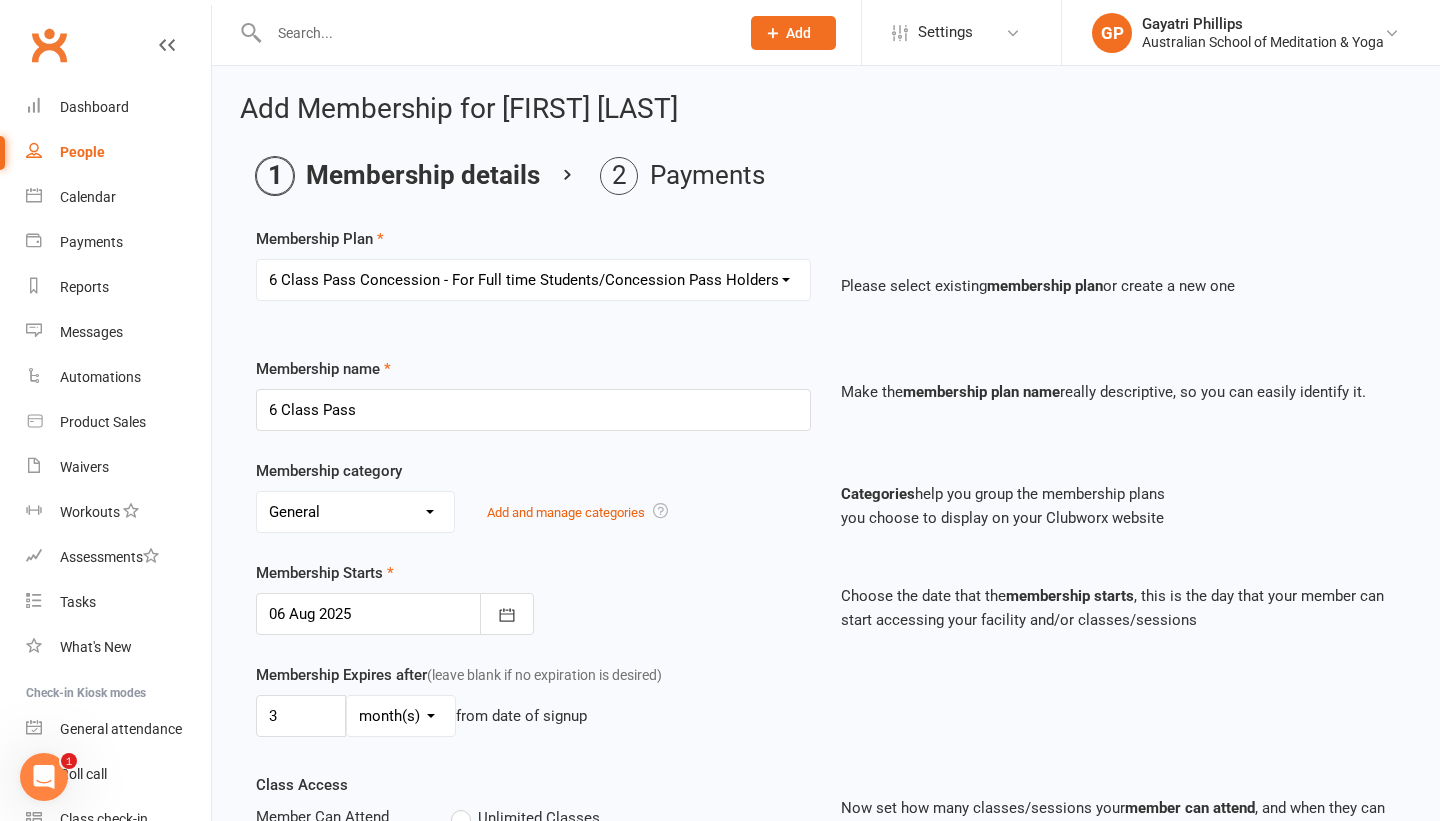 type on "6 Class Pass Concession - For Full time Students/Concession Pass Holders Only." 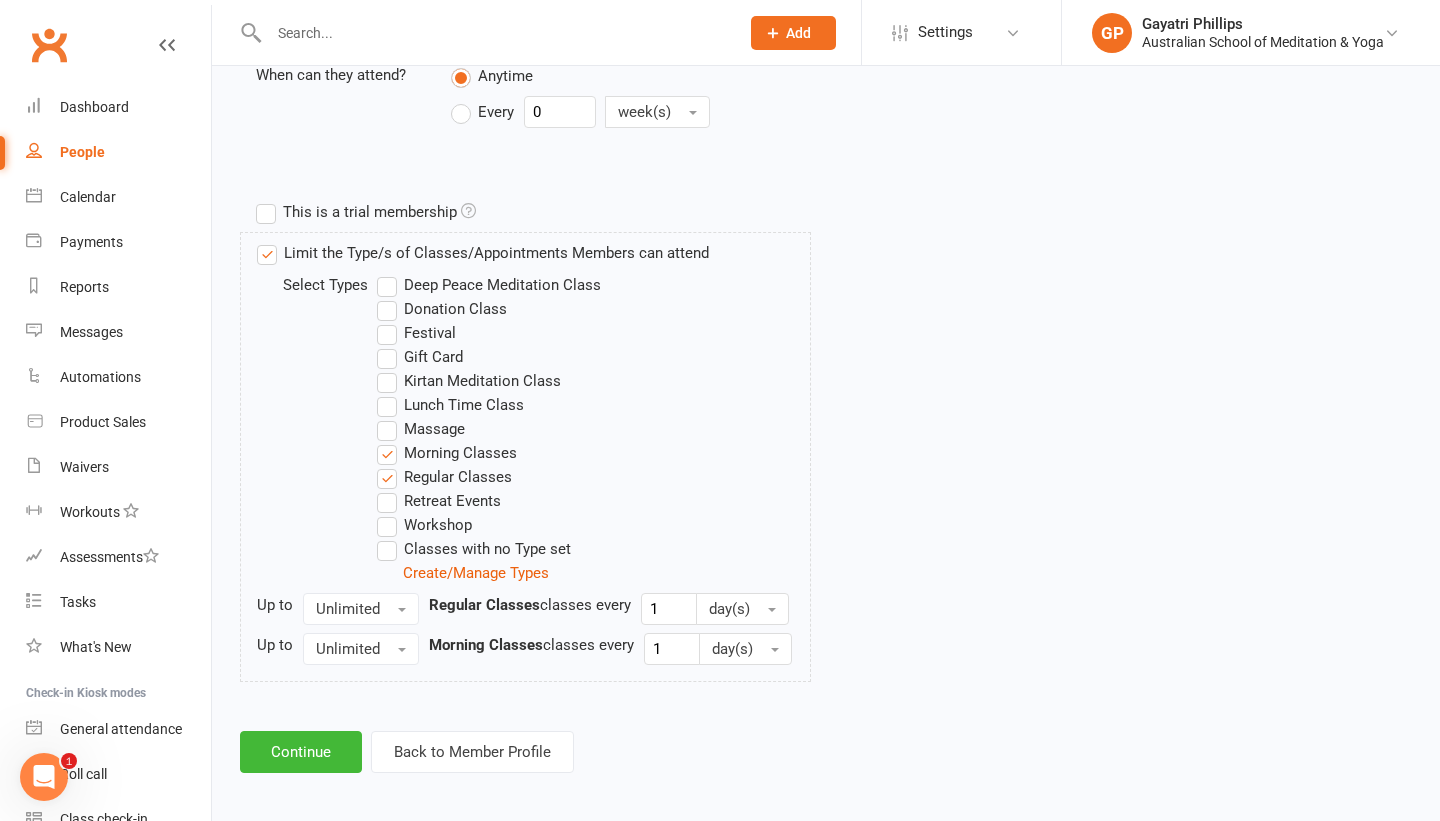scroll, scrollTop: 852, scrollLeft: 0, axis: vertical 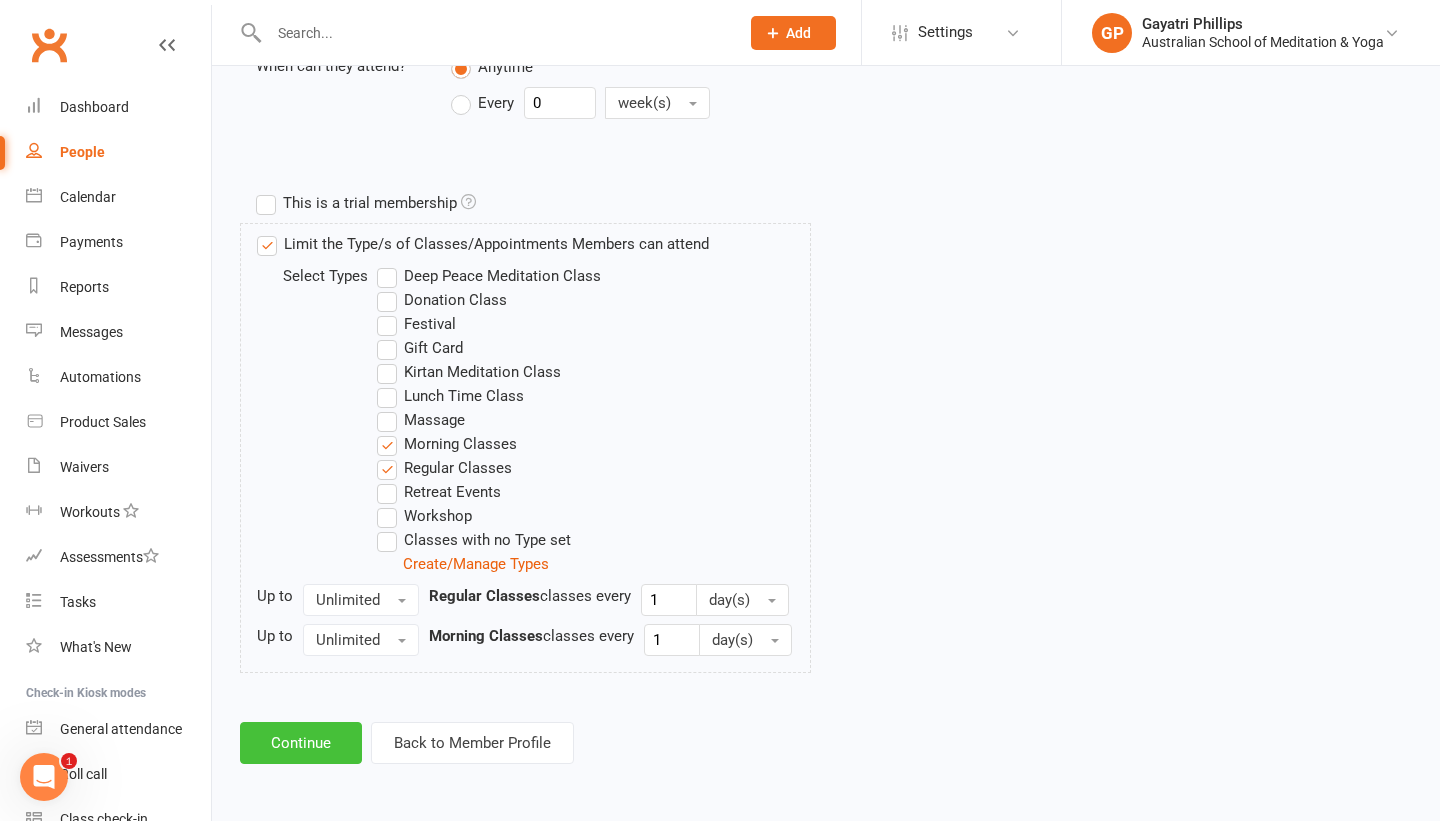 click on "Continue" at bounding box center (301, 743) 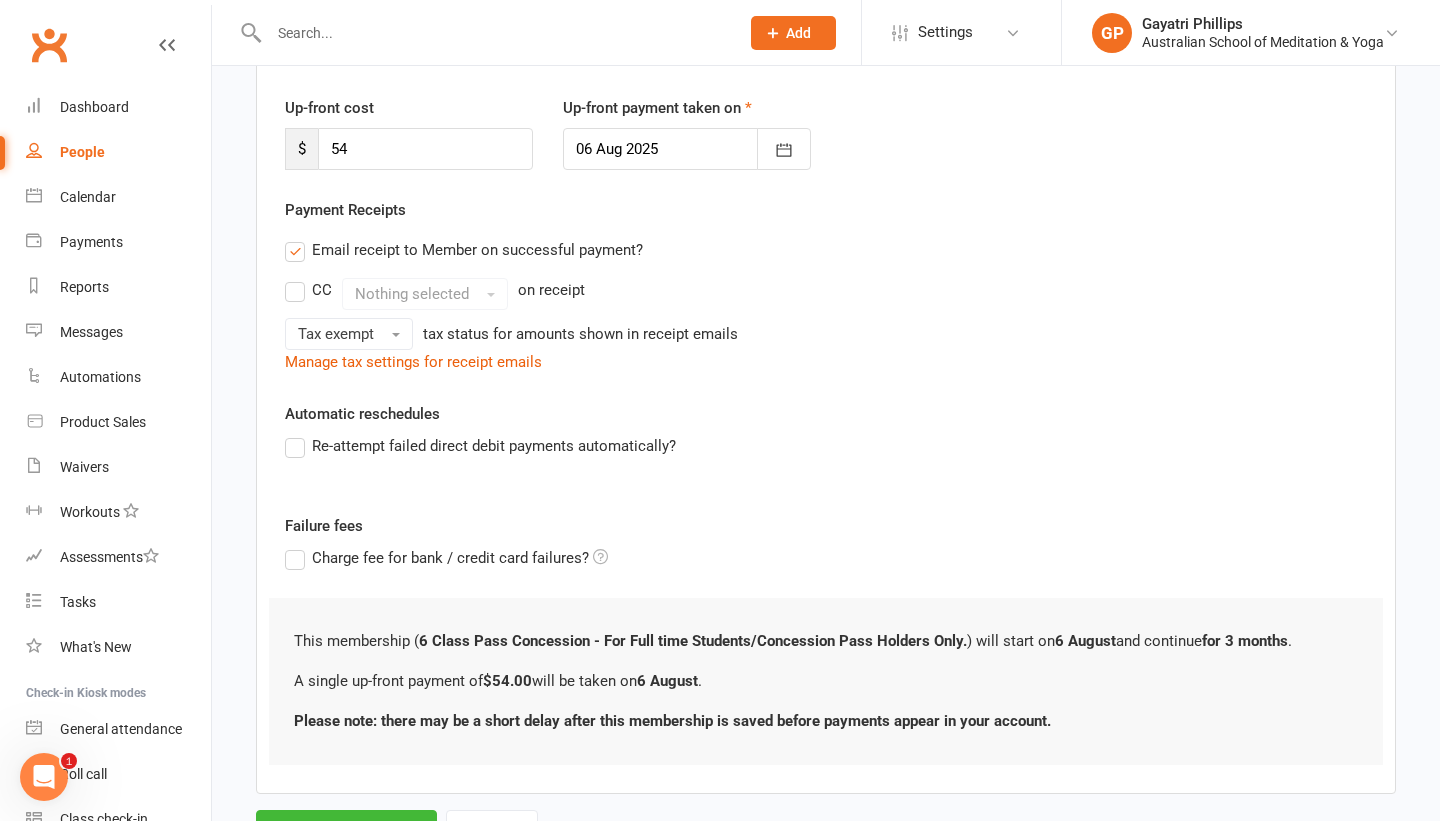 scroll, scrollTop: 348, scrollLeft: 0, axis: vertical 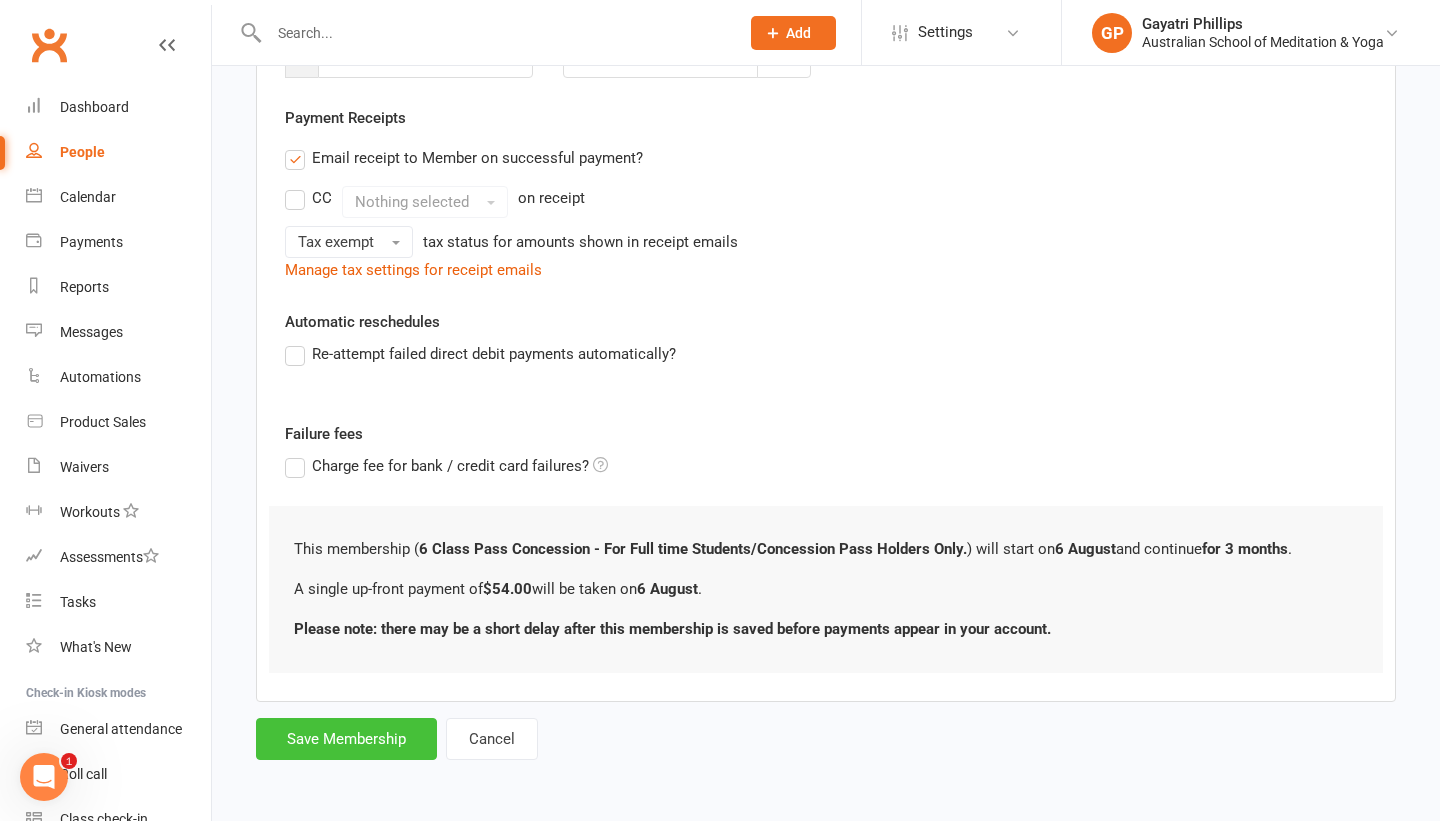 click on "Save Membership" at bounding box center (346, 739) 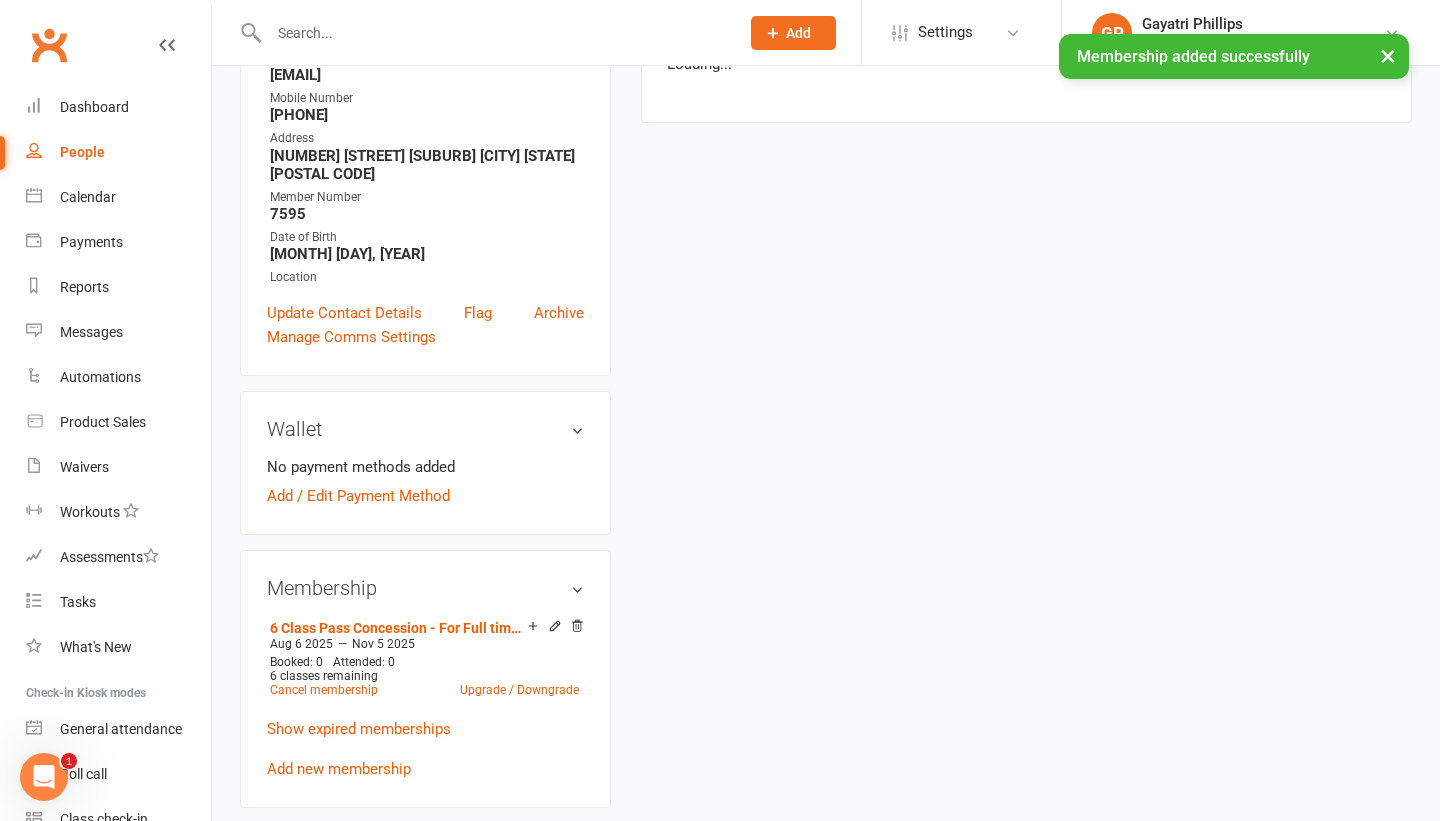 scroll, scrollTop: 0, scrollLeft: 0, axis: both 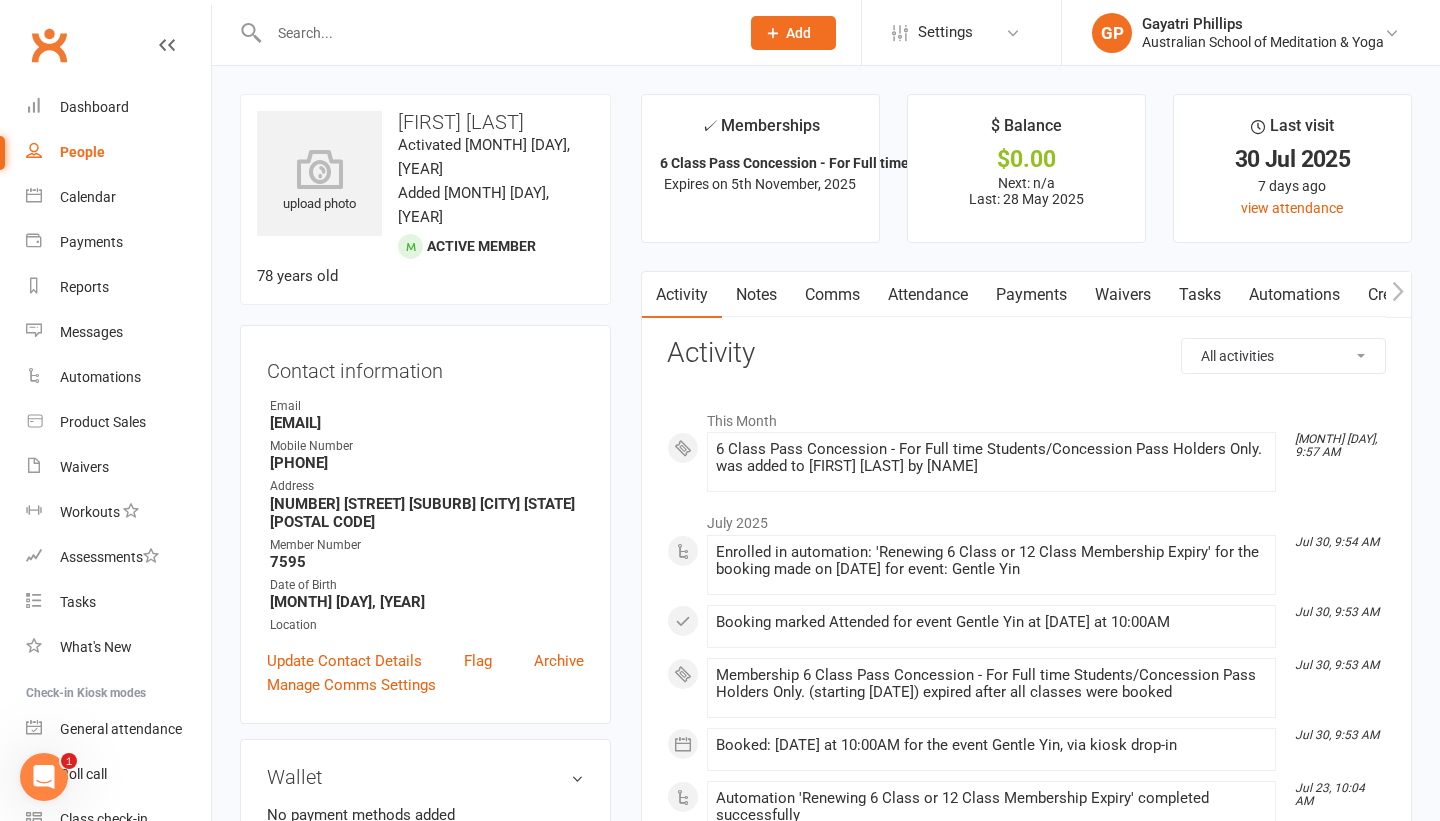click on "Payments" at bounding box center (1031, 295) 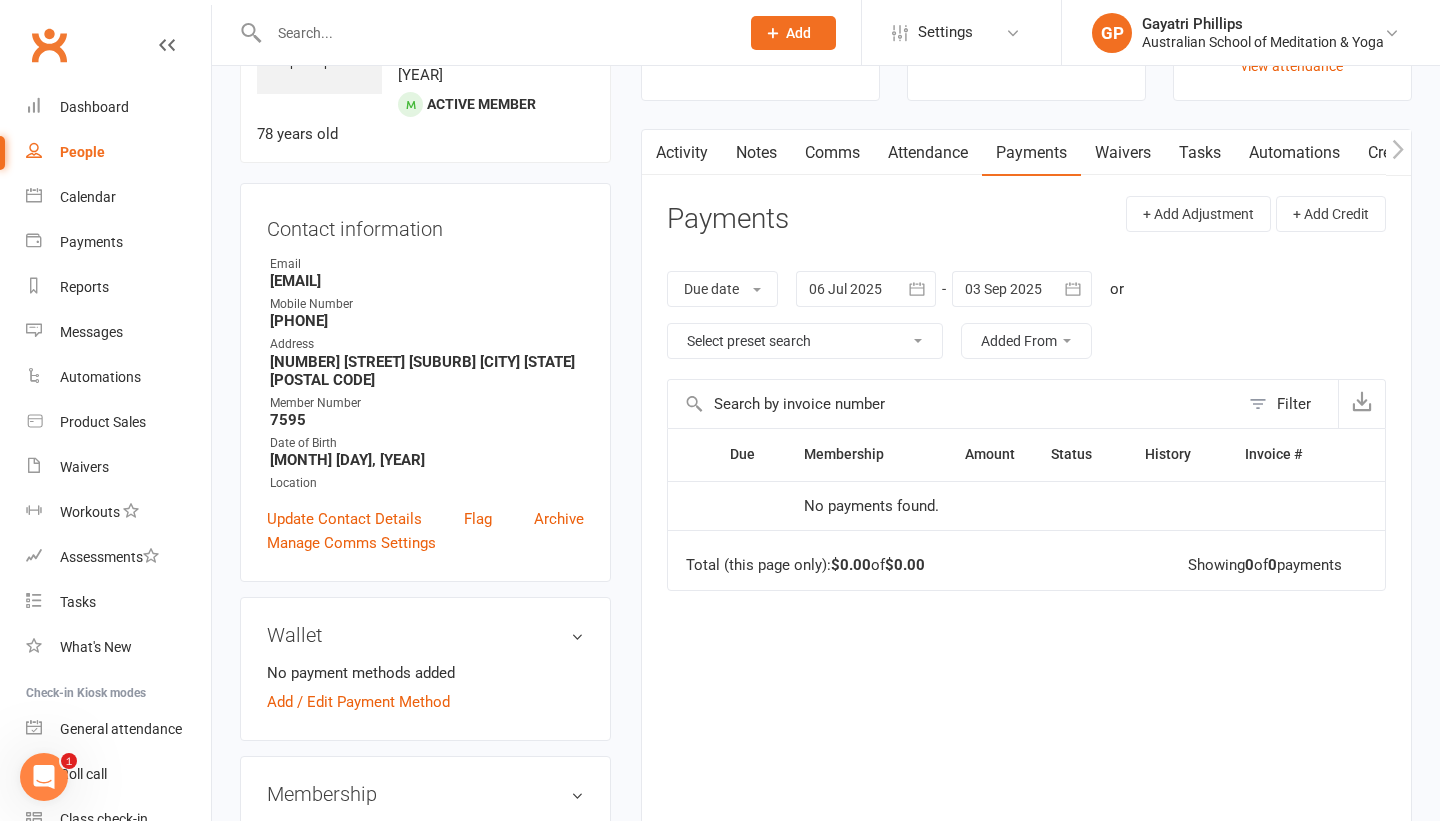 scroll, scrollTop: 0, scrollLeft: 0, axis: both 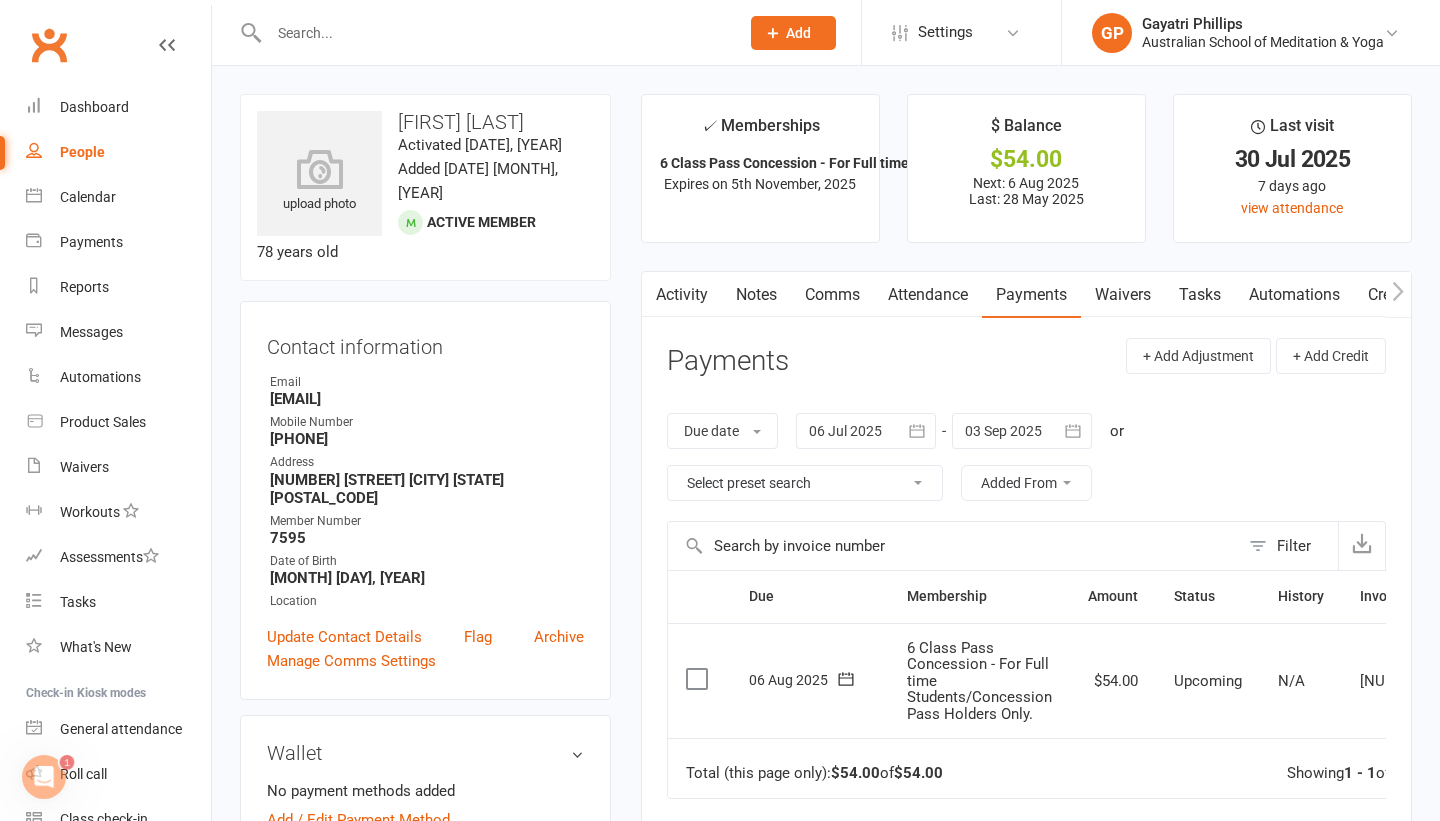 click at bounding box center (699, 679) 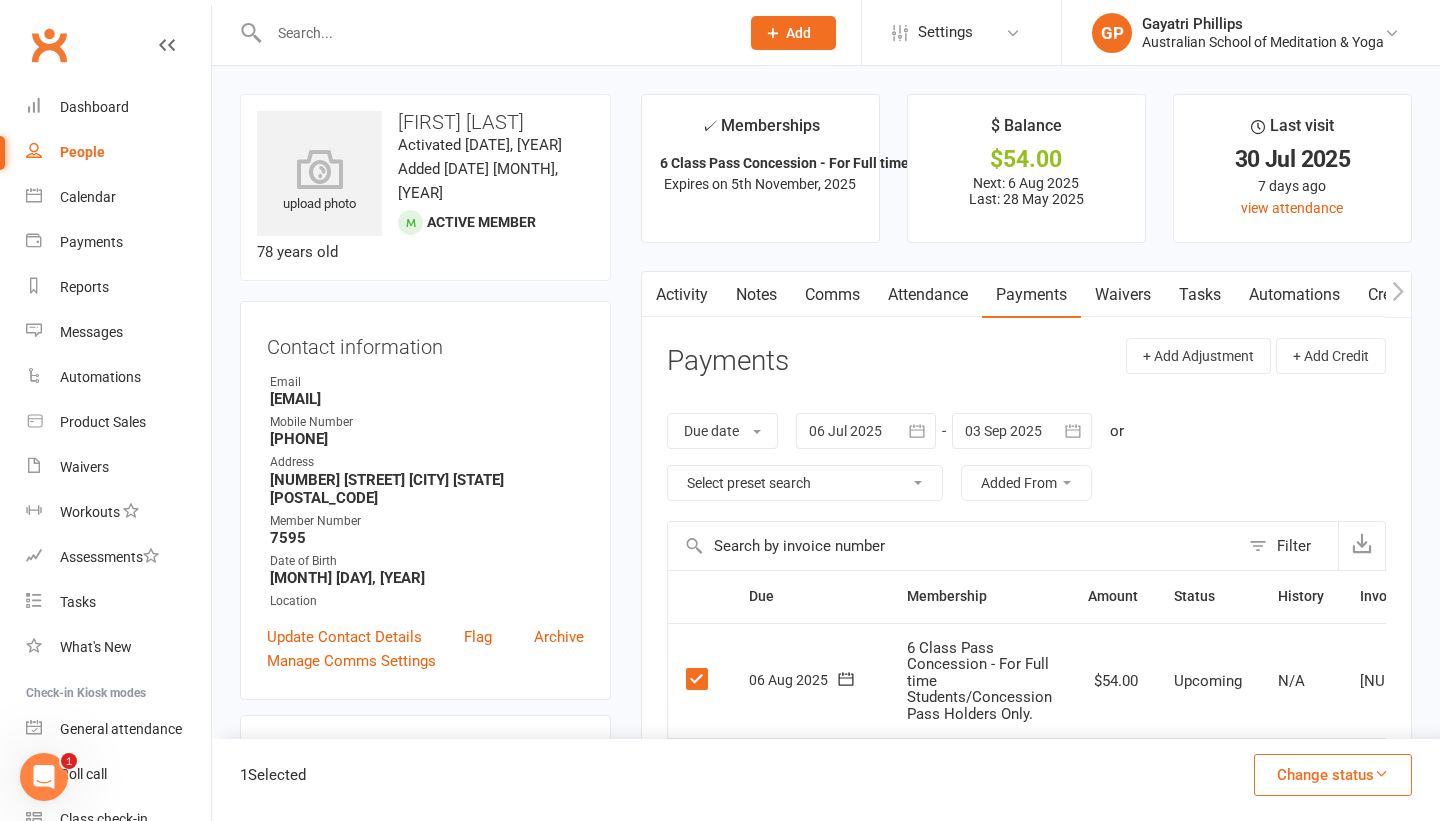 click at bounding box center (1381, 773) 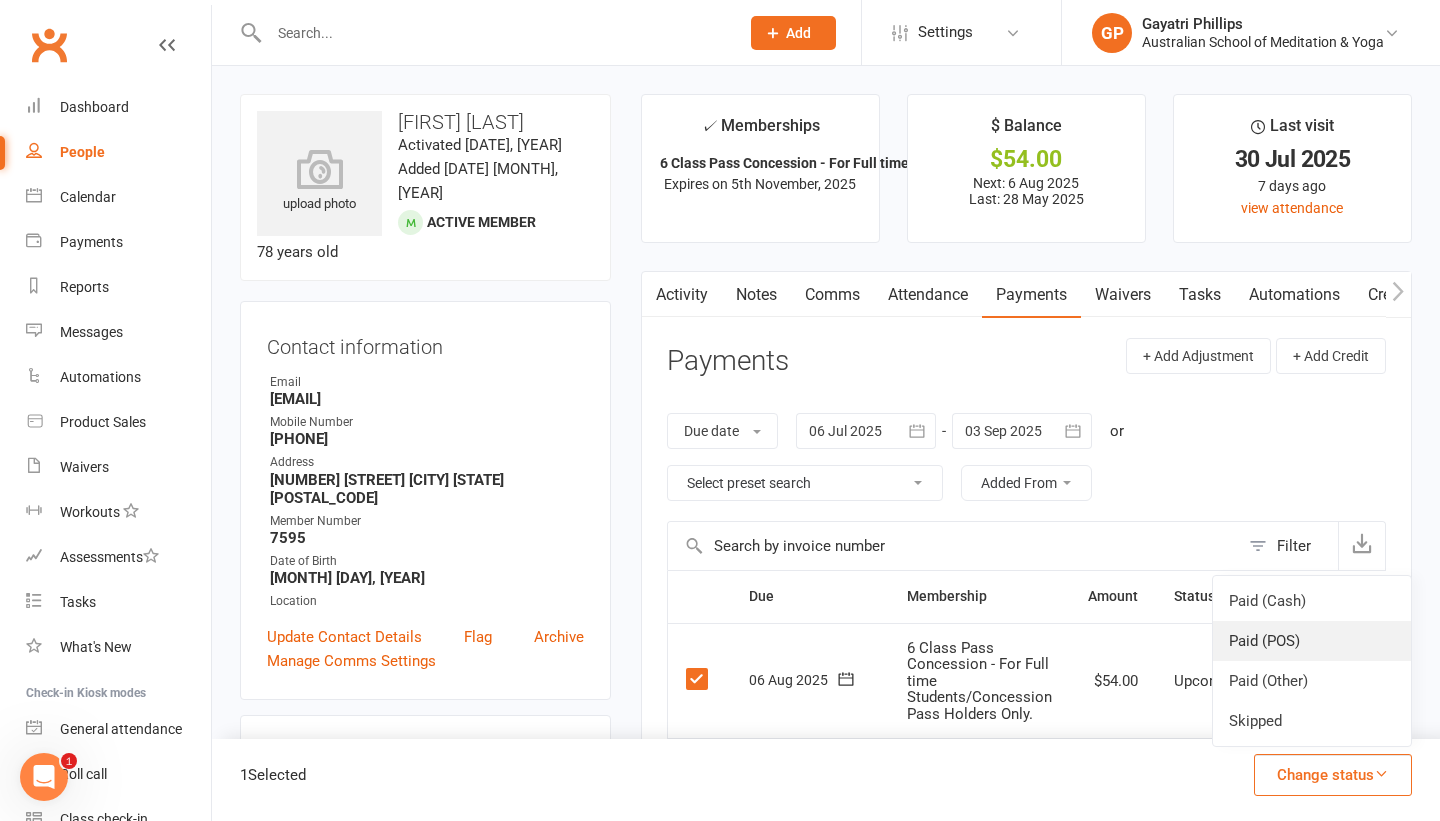 click on "Paid (POS)" at bounding box center (1312, 641) 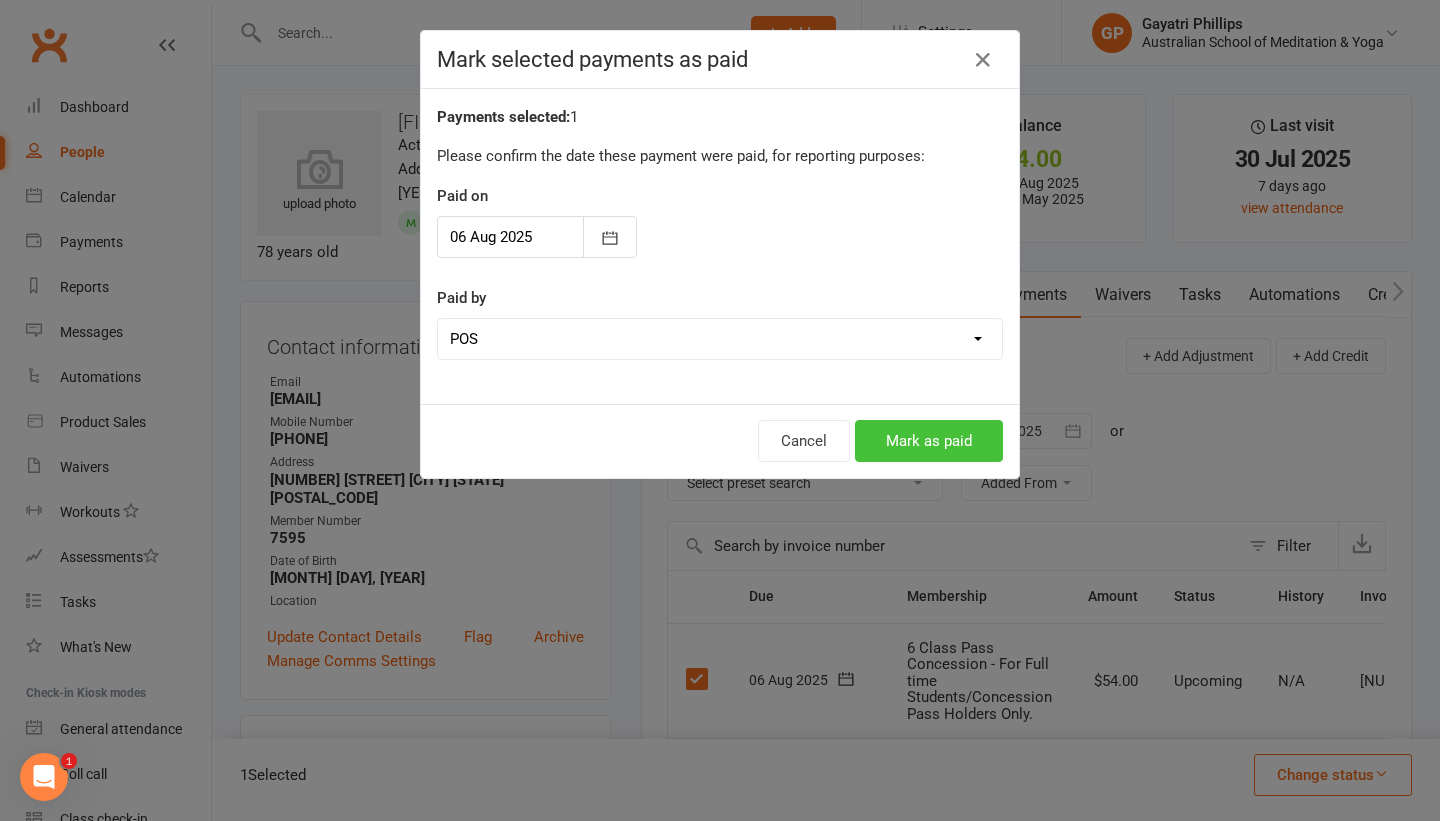 click on "Mark as paid" at bounding box center (929, 441) 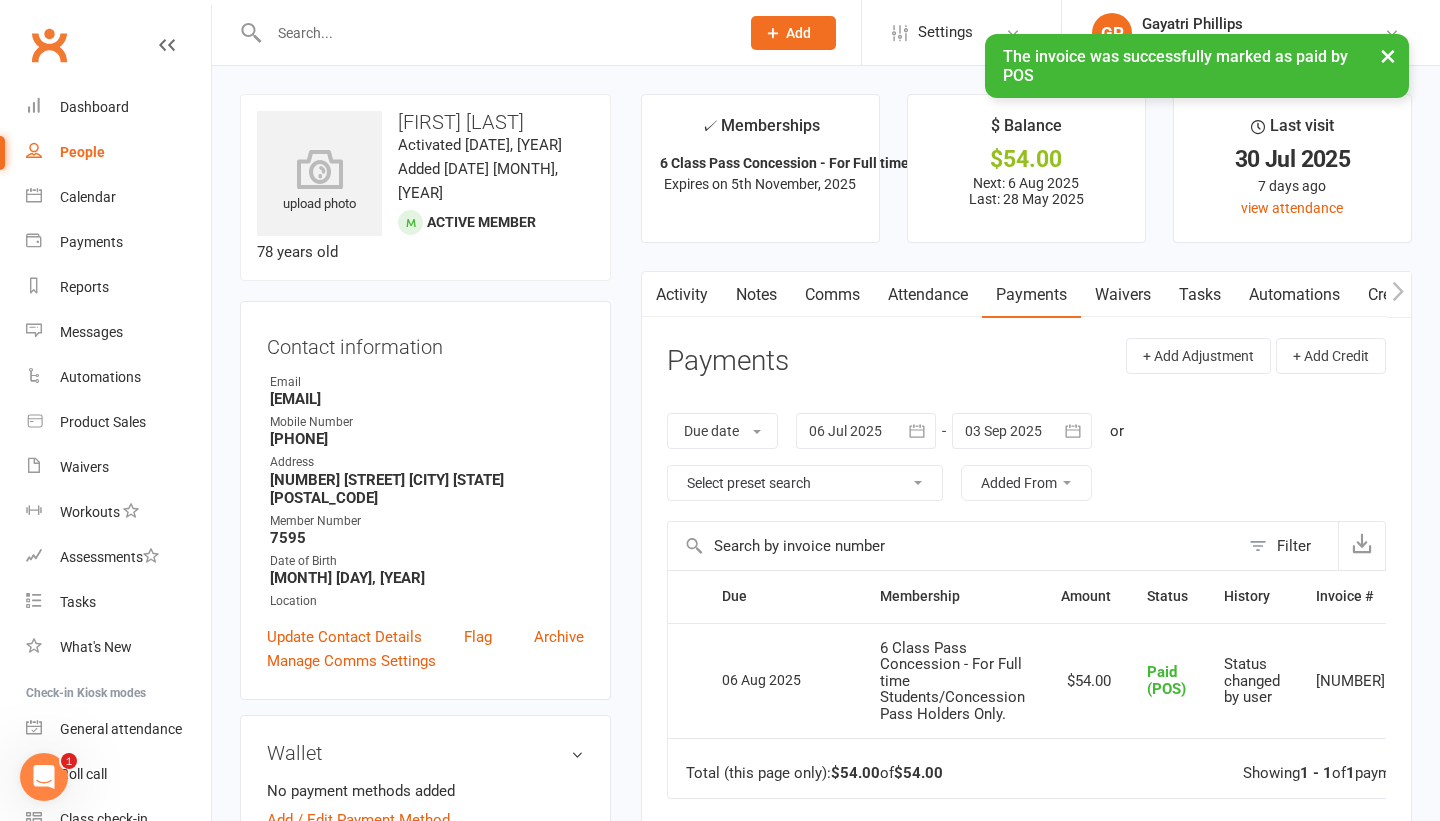 click on "×" at bounding box center (1388, 55) 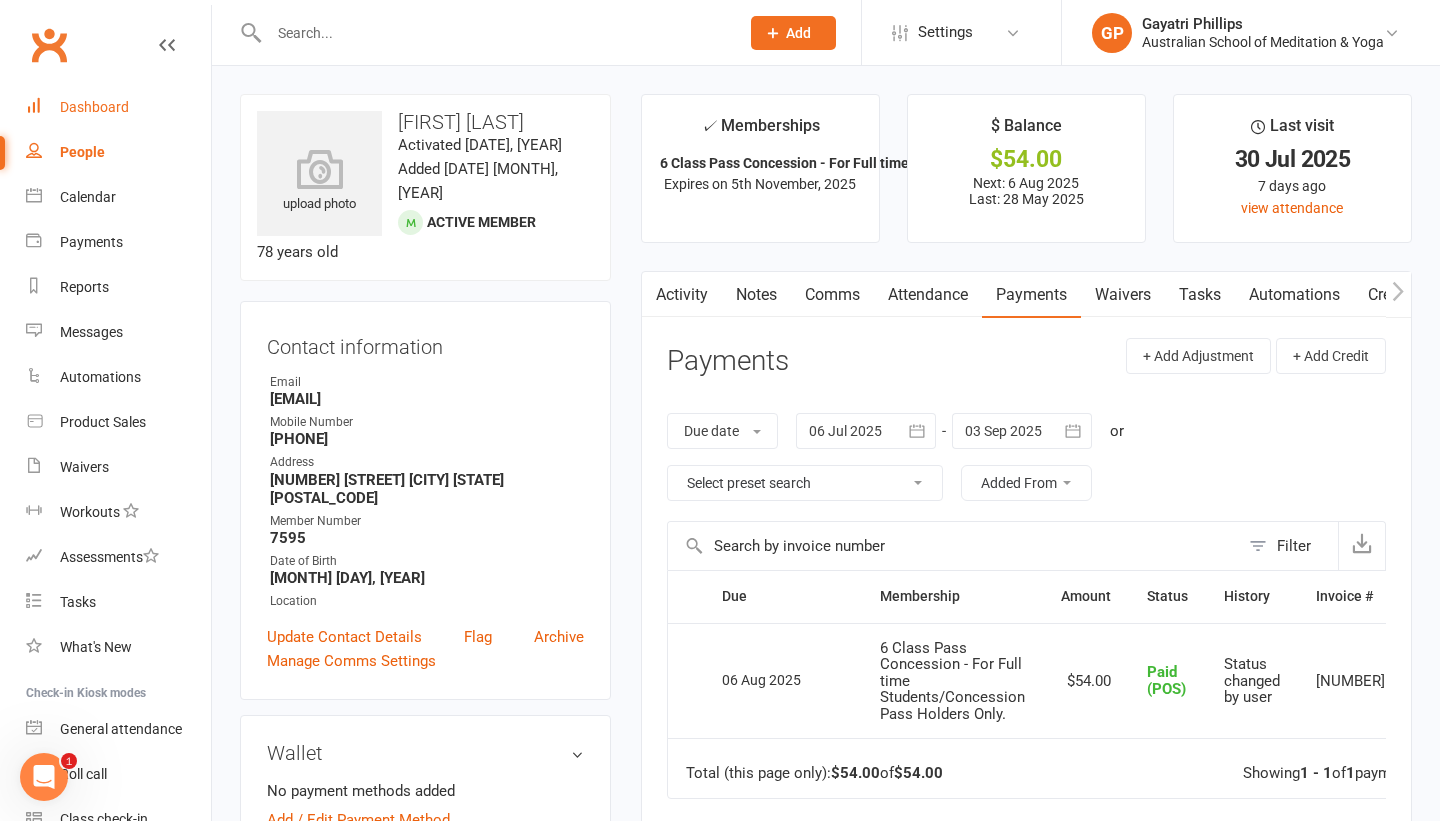 click on "Dashboard" at bounding box center [94, 107] 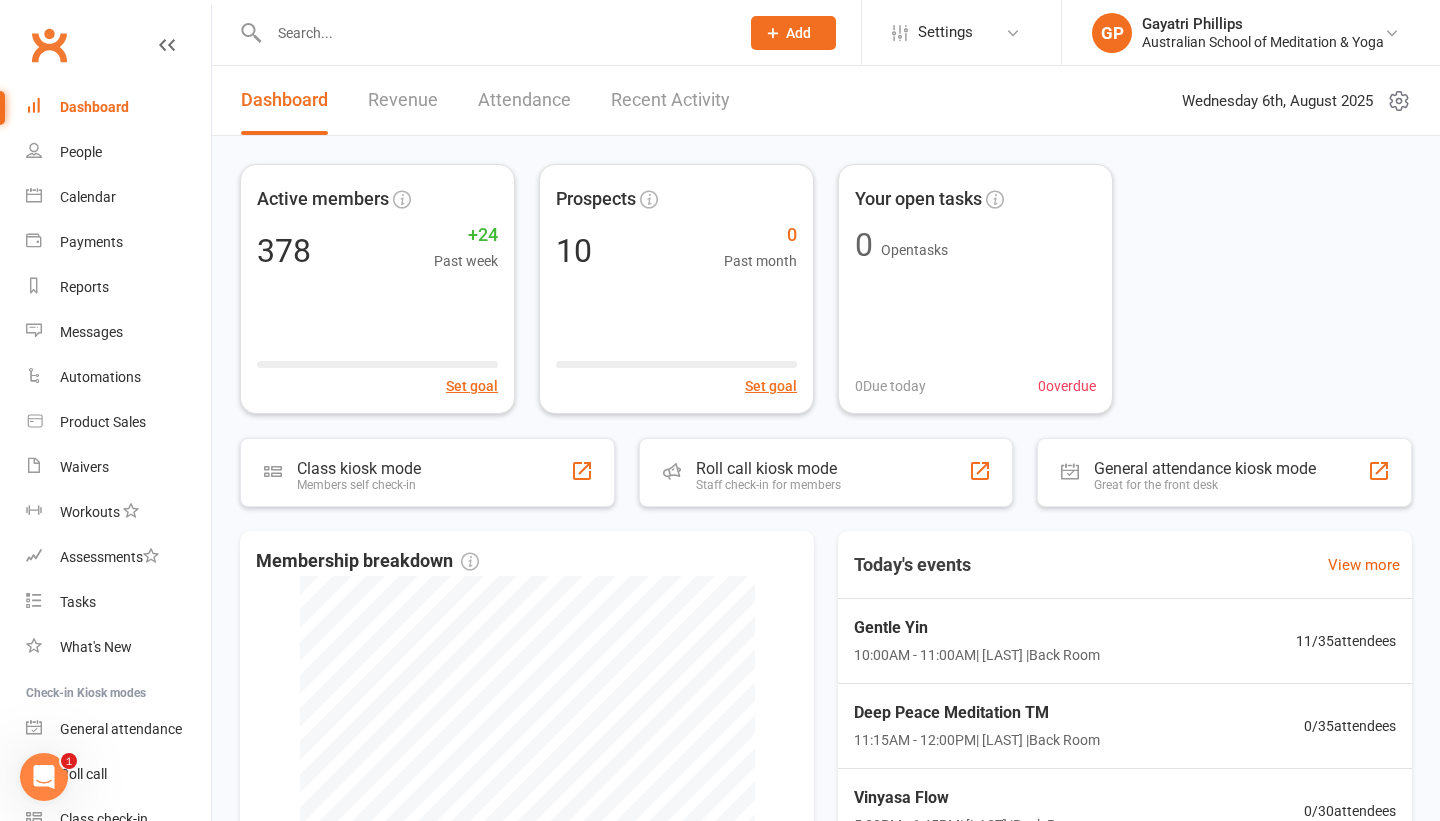 click on "Dashboard" at bounding box center (94, 107) 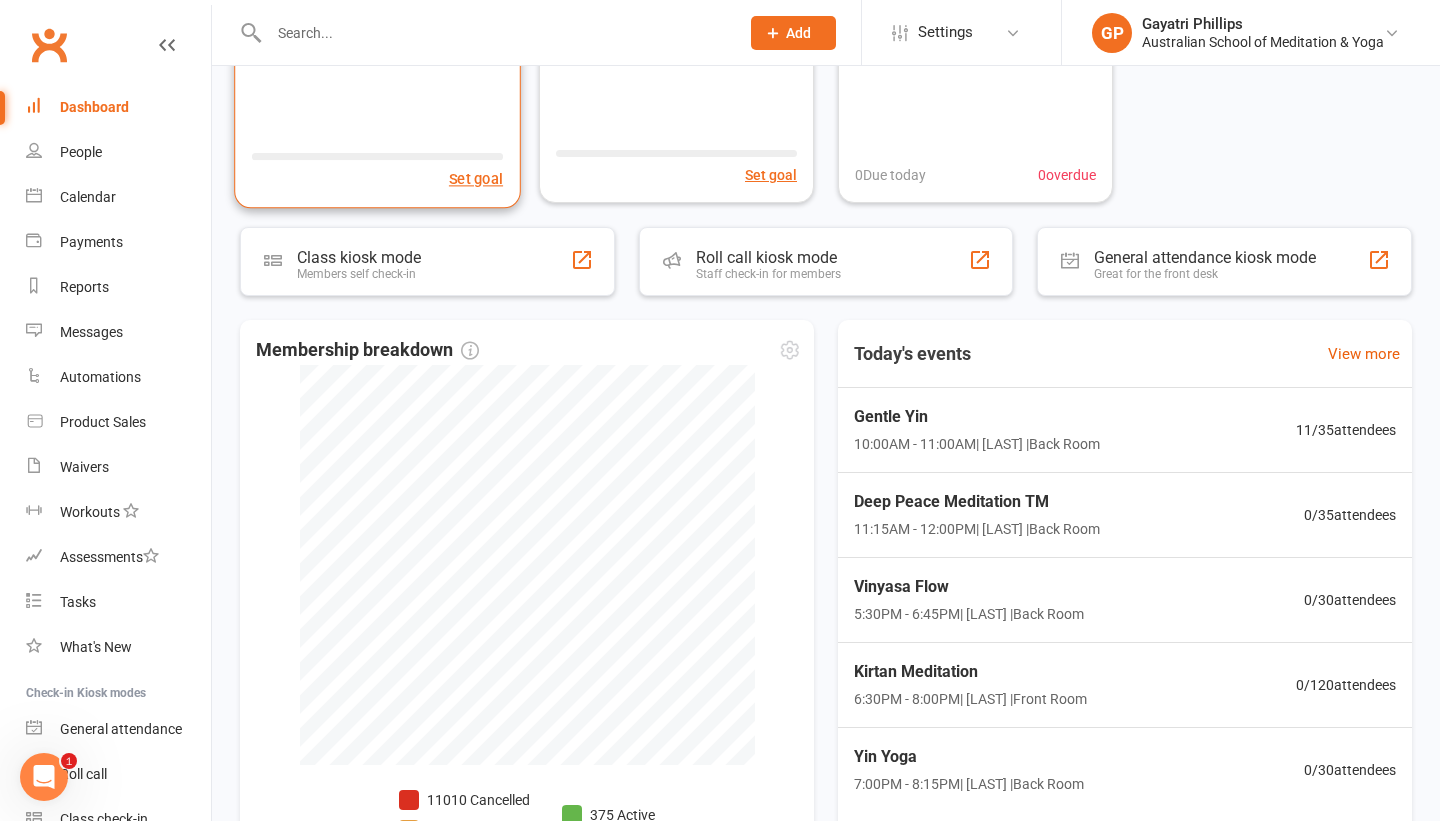 scroll, scrollTop: 361, scrollLeft: 0, axis: vertical 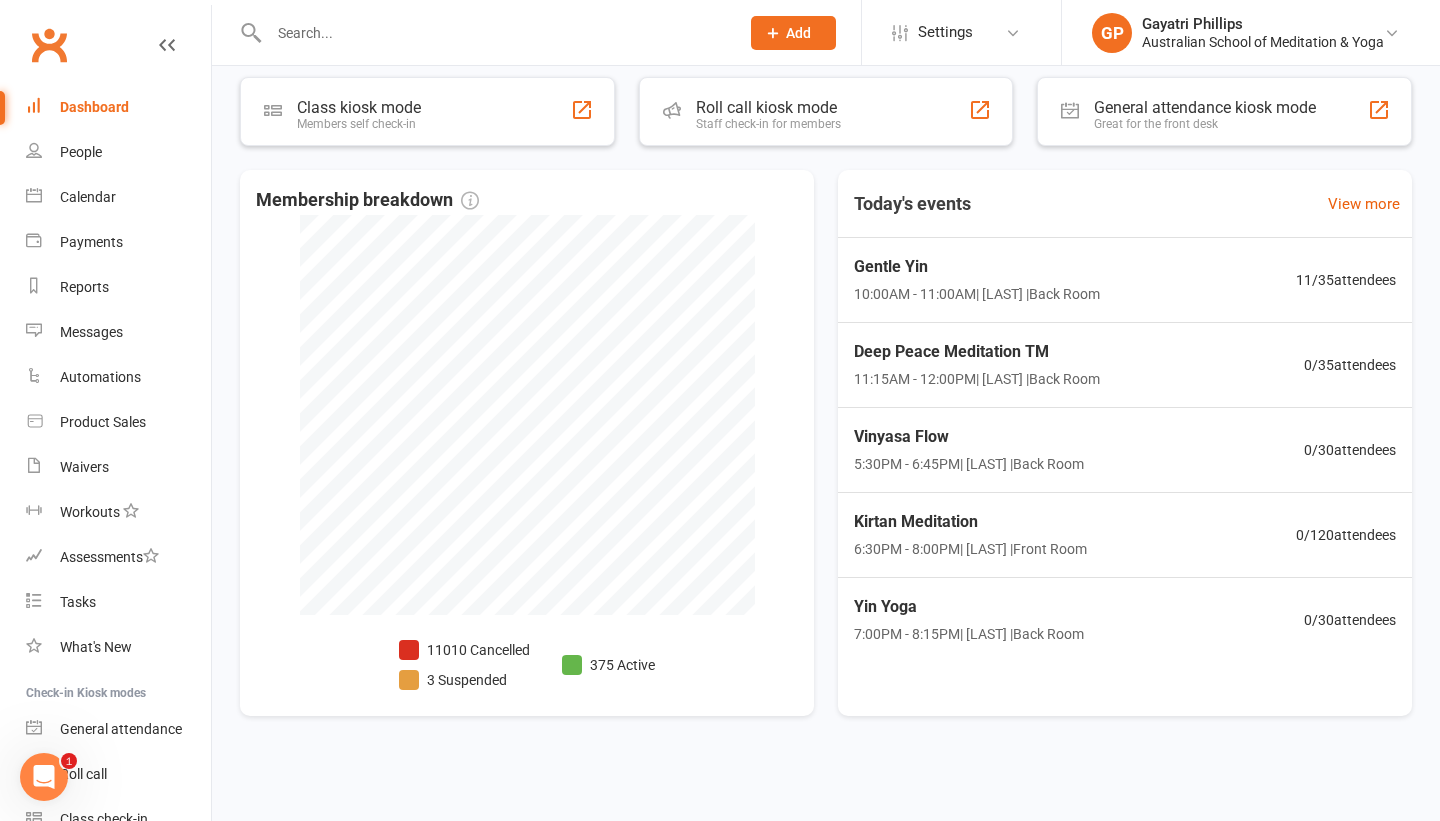 click on "Dashboard" at bounding box center [94, 107] 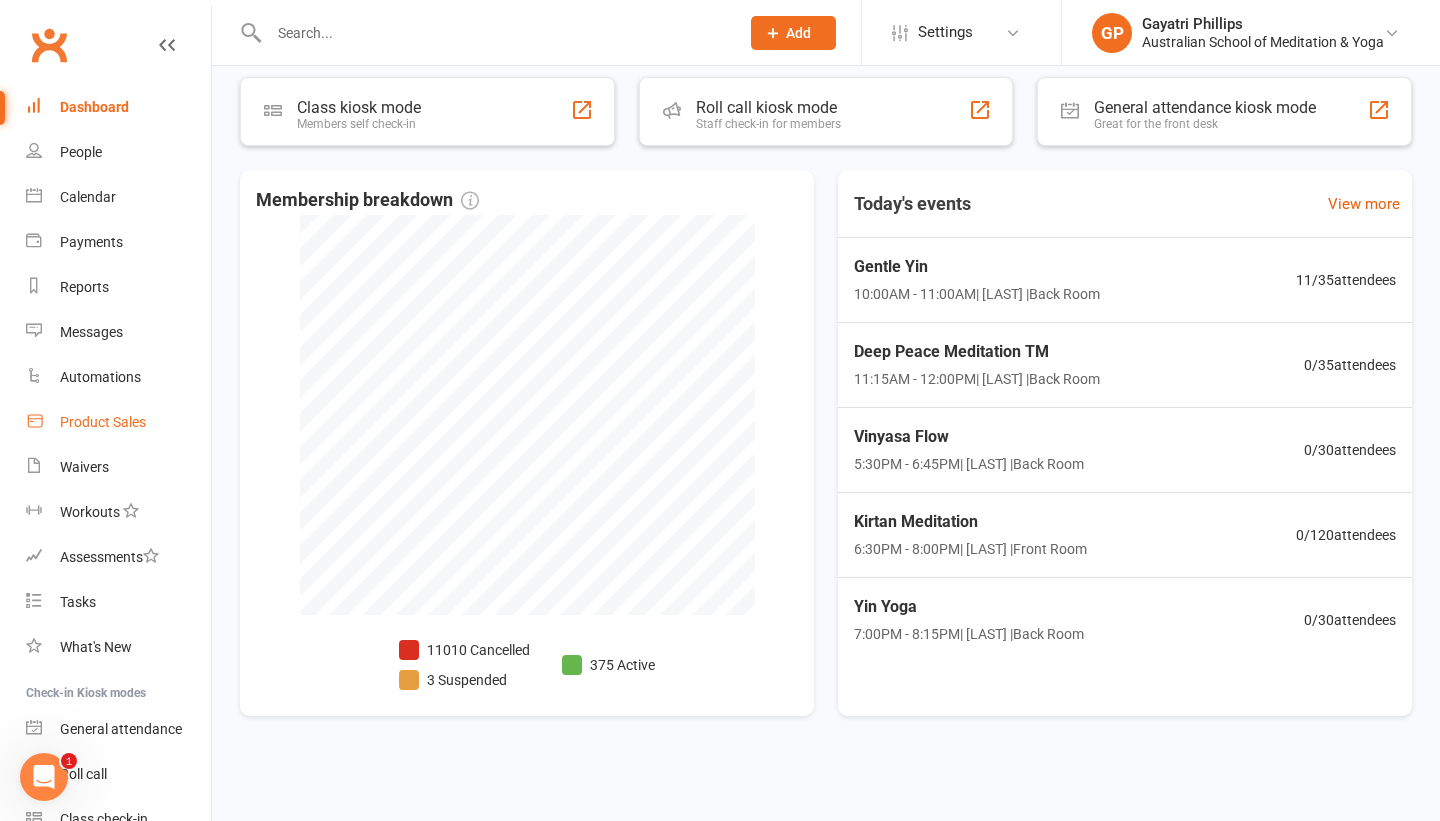 click on "Product Sales" at bounding box center (103, 422) 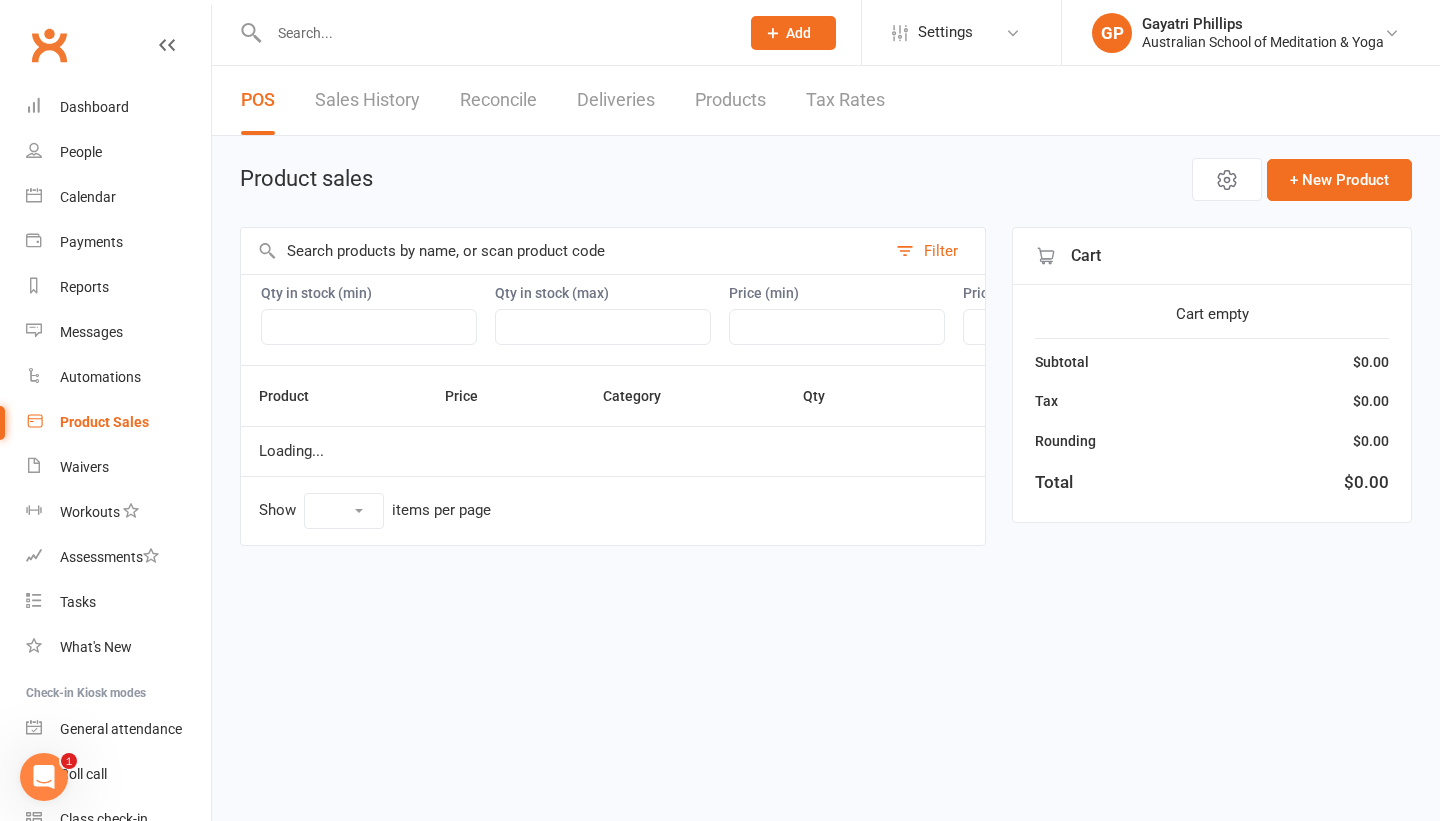select on "50" 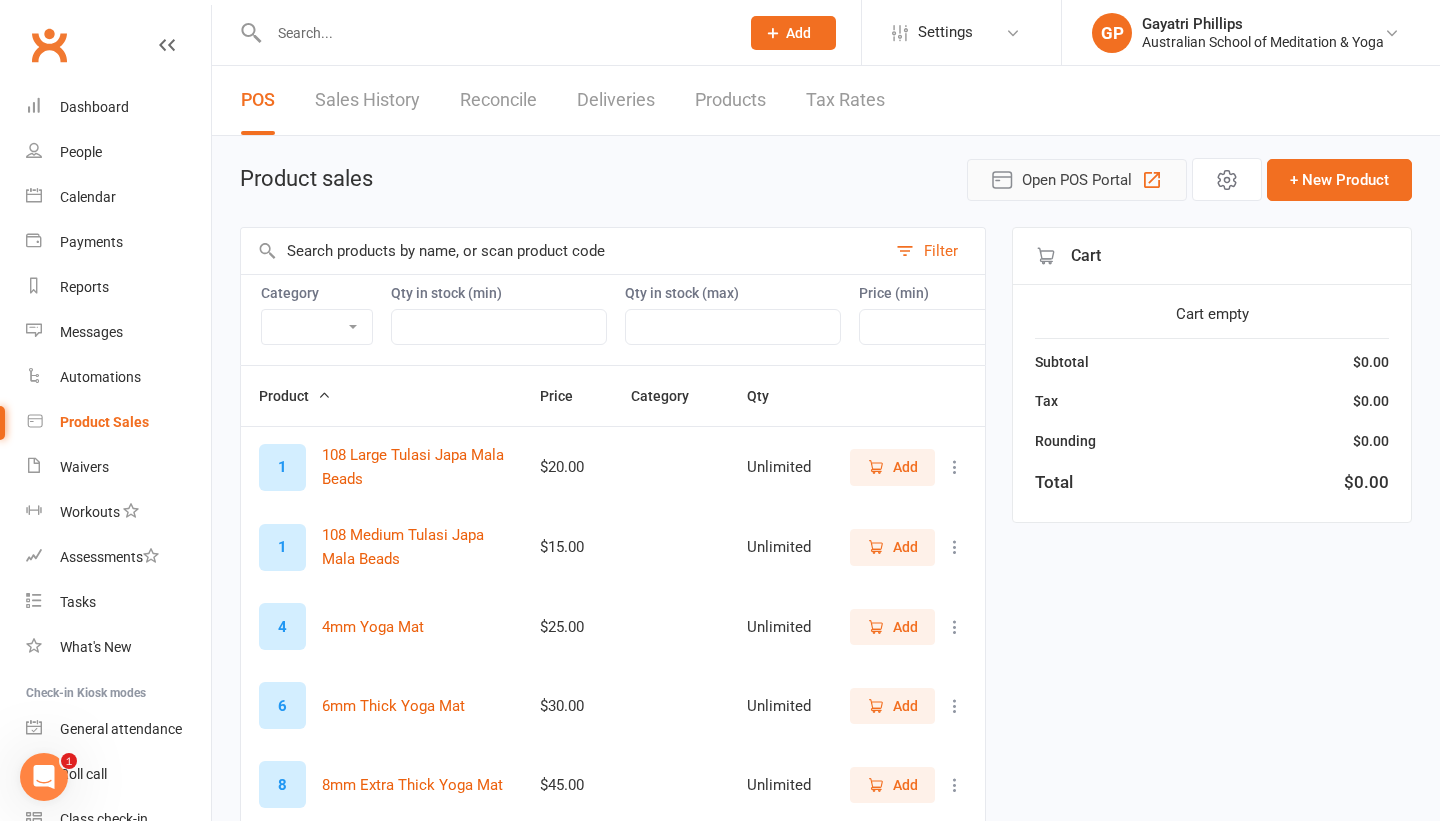 click on "Open POS Portal" at bounding box center (1077, 180) 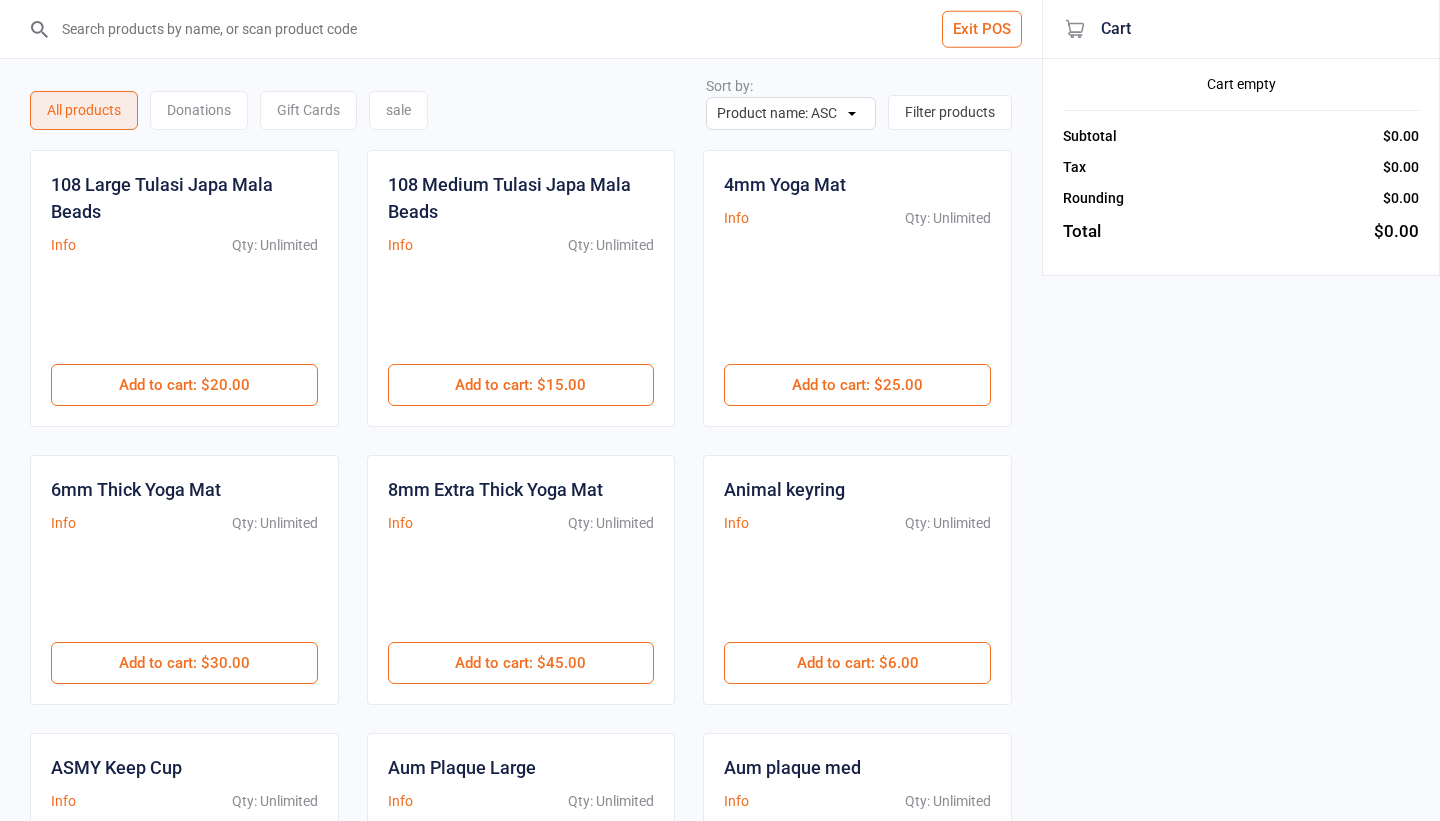 scroll, scrollTop: 0, scrollLeft: 0, axis: both 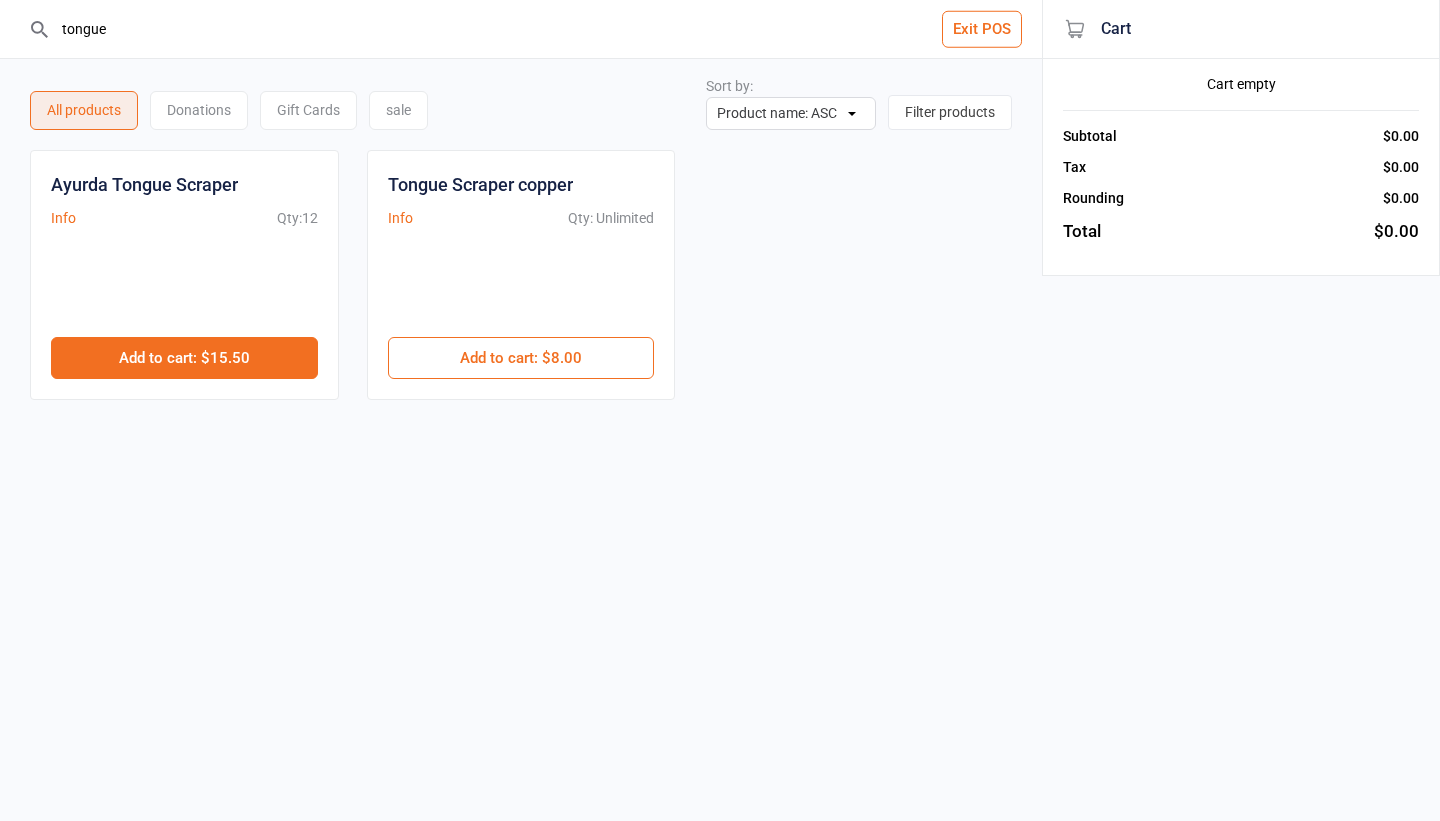 type on "tongue" 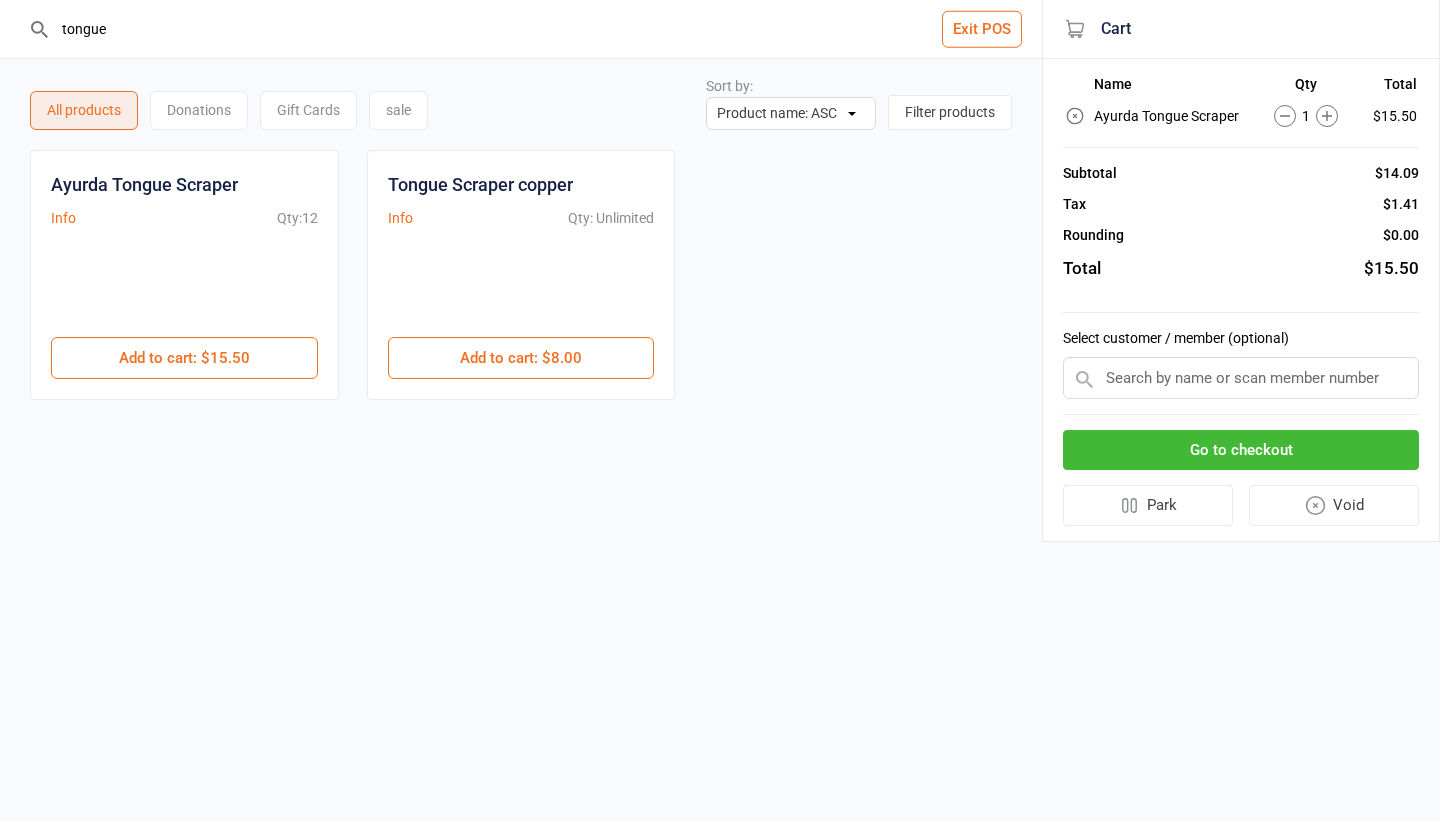 click on "Go to checkout" at bounding box center (1241, 450) 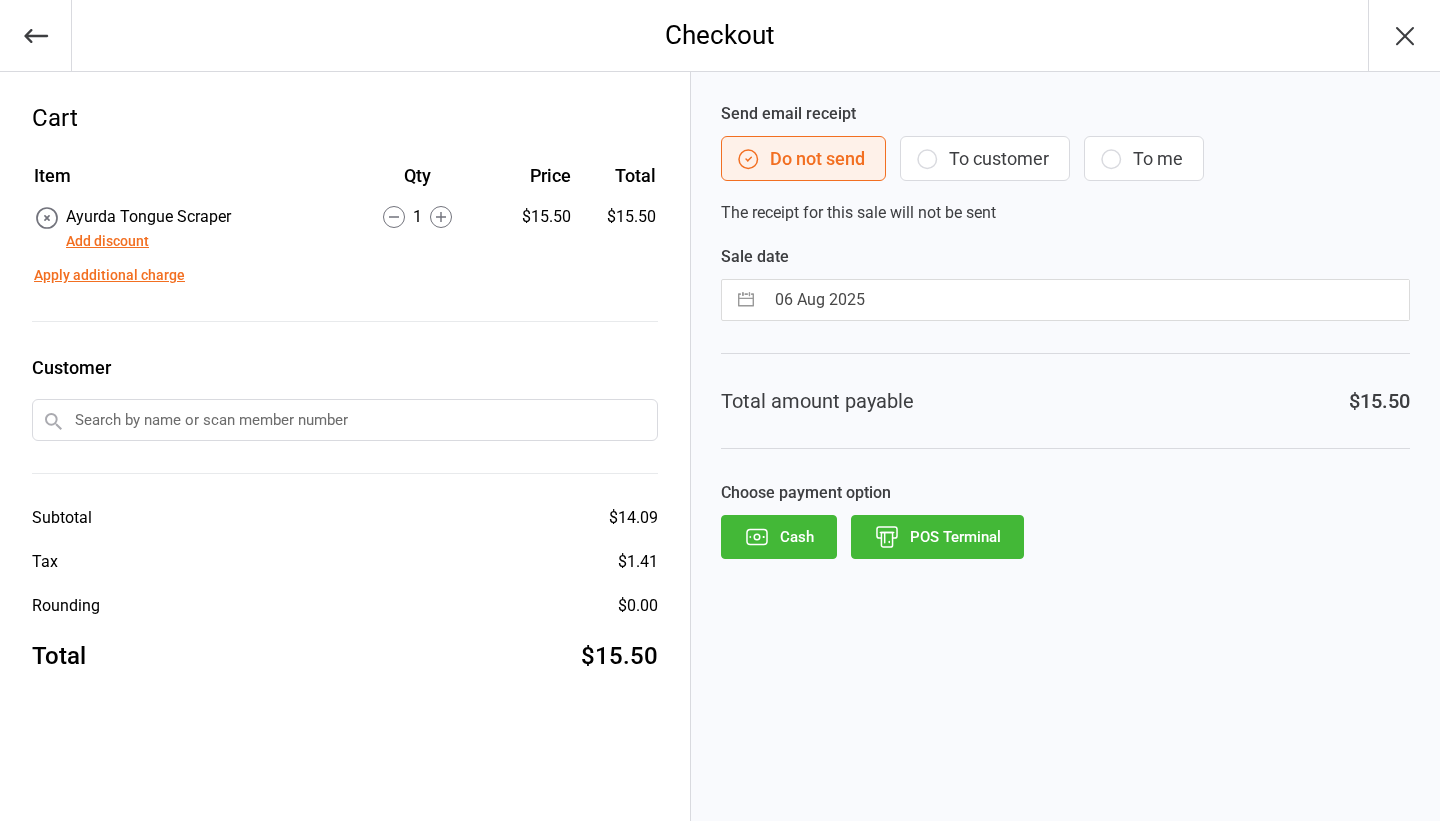 click on "POS Terminal" at bounding box center (937, 537) 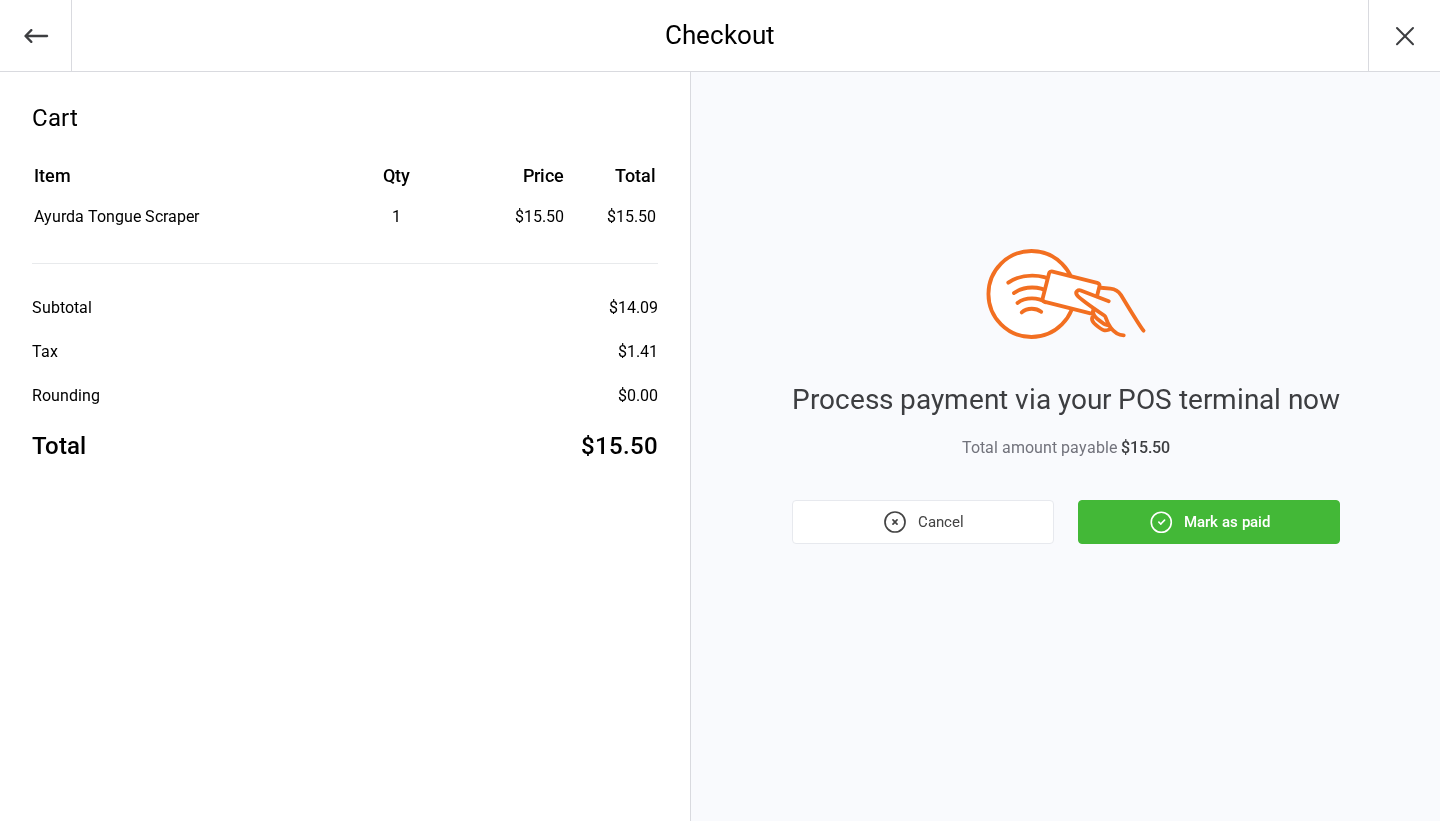 click on "Mark as paid" at bounding box center (1209, 522) 